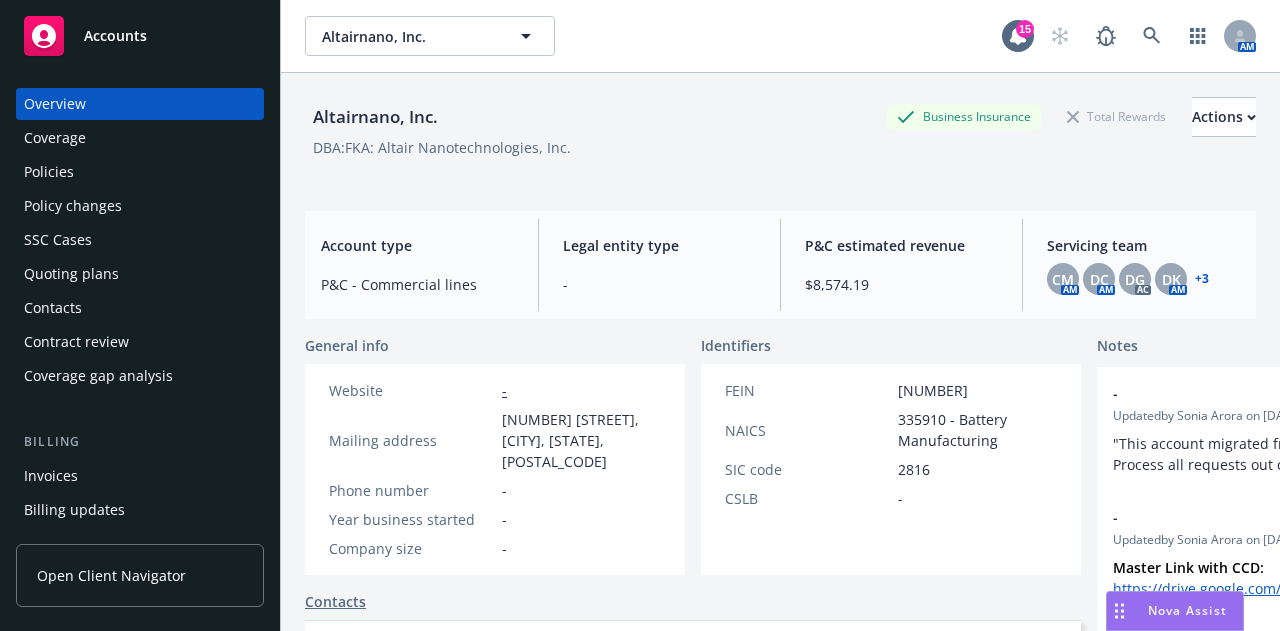 scroll, scrollTop: 0, scrollLeft: 0, axis: both 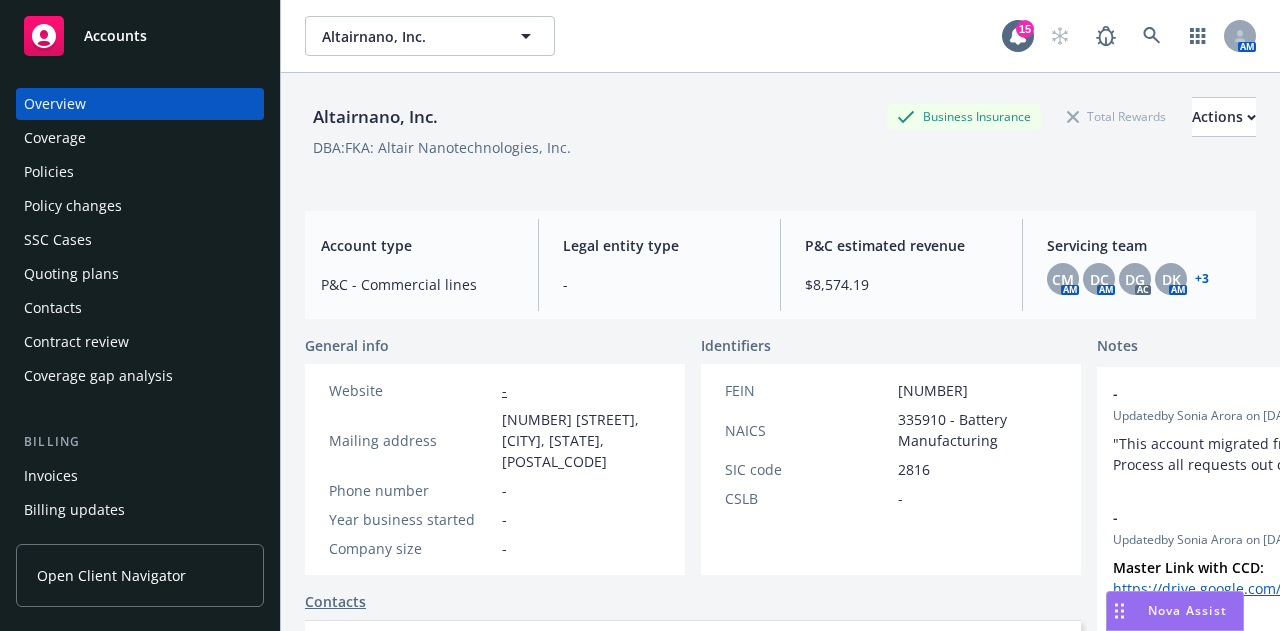 click on "Quoting plans" at bounding box center [140, 274] 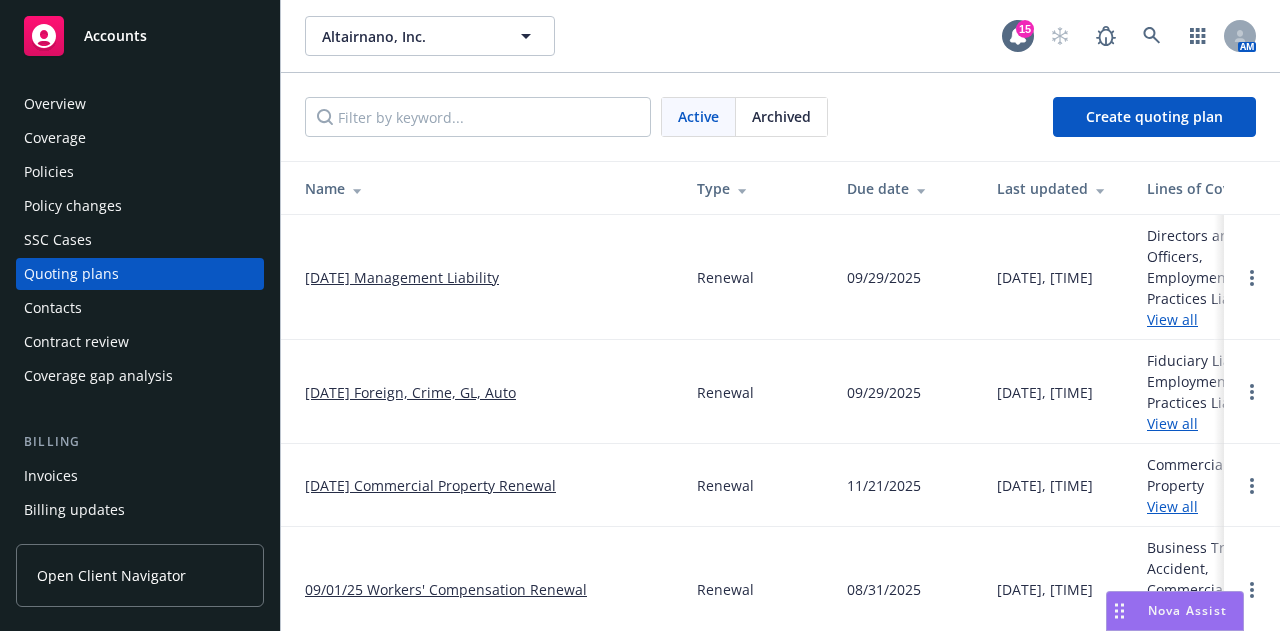 click on "[DATE] Management Liability" at bounding box center [402, 277] 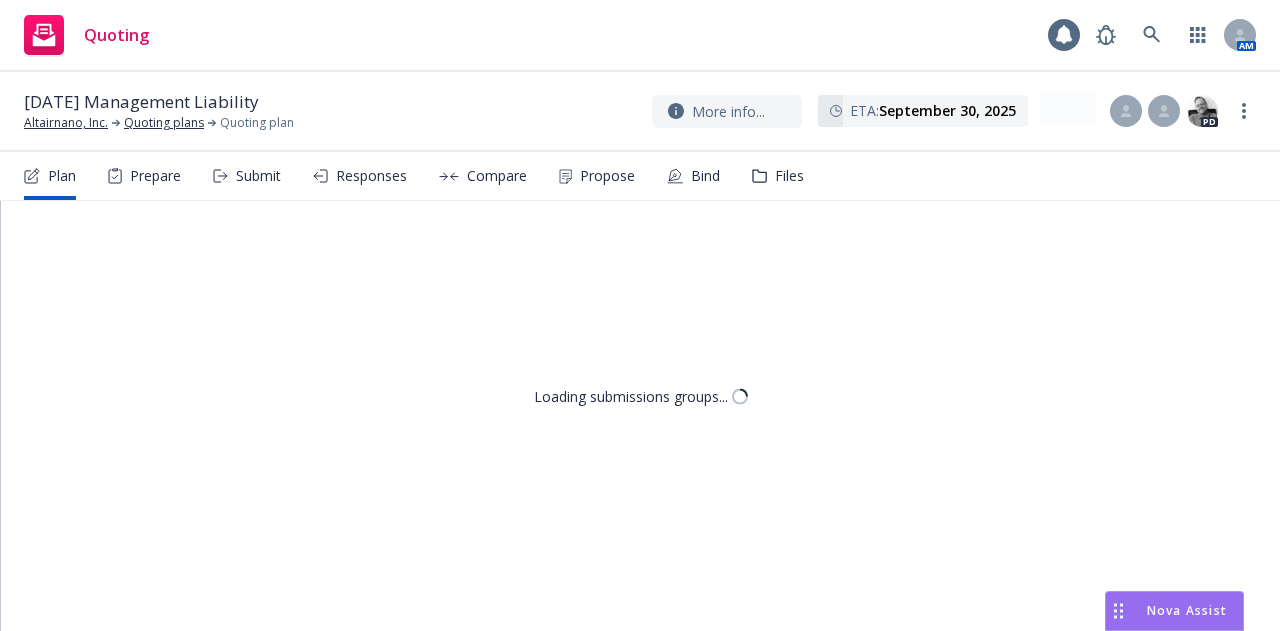 scroll, scrollTop: 0, scrollLeft: 0, axis: both 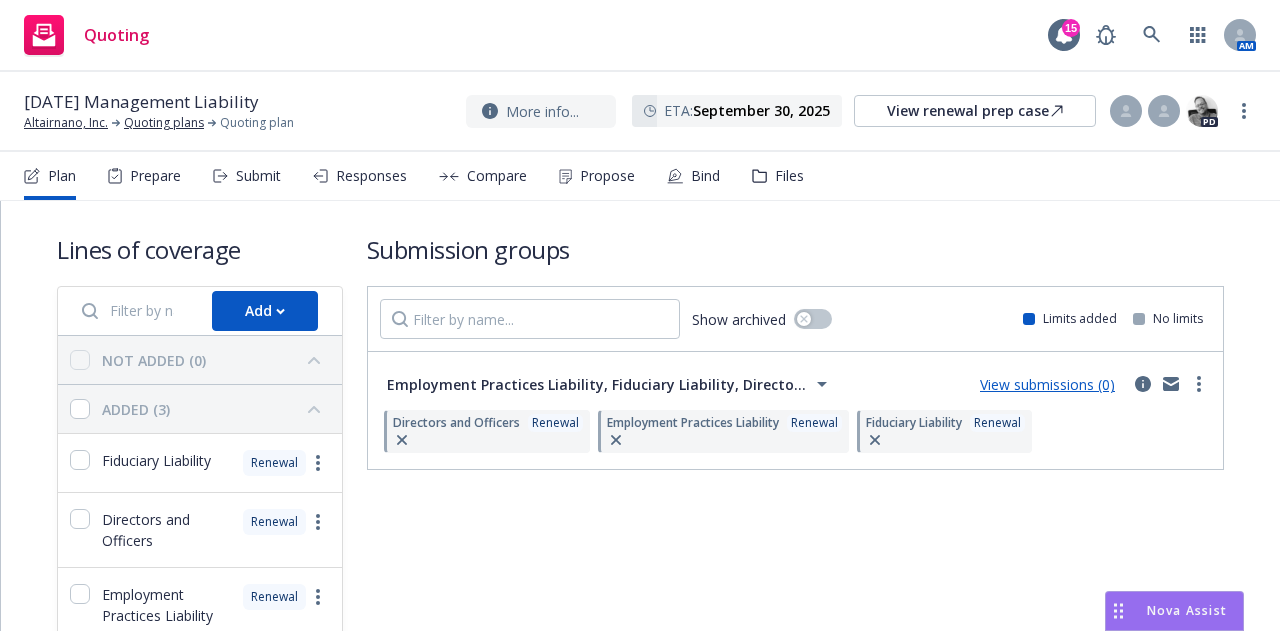 click on "Files" at bounding box center (789, 176) 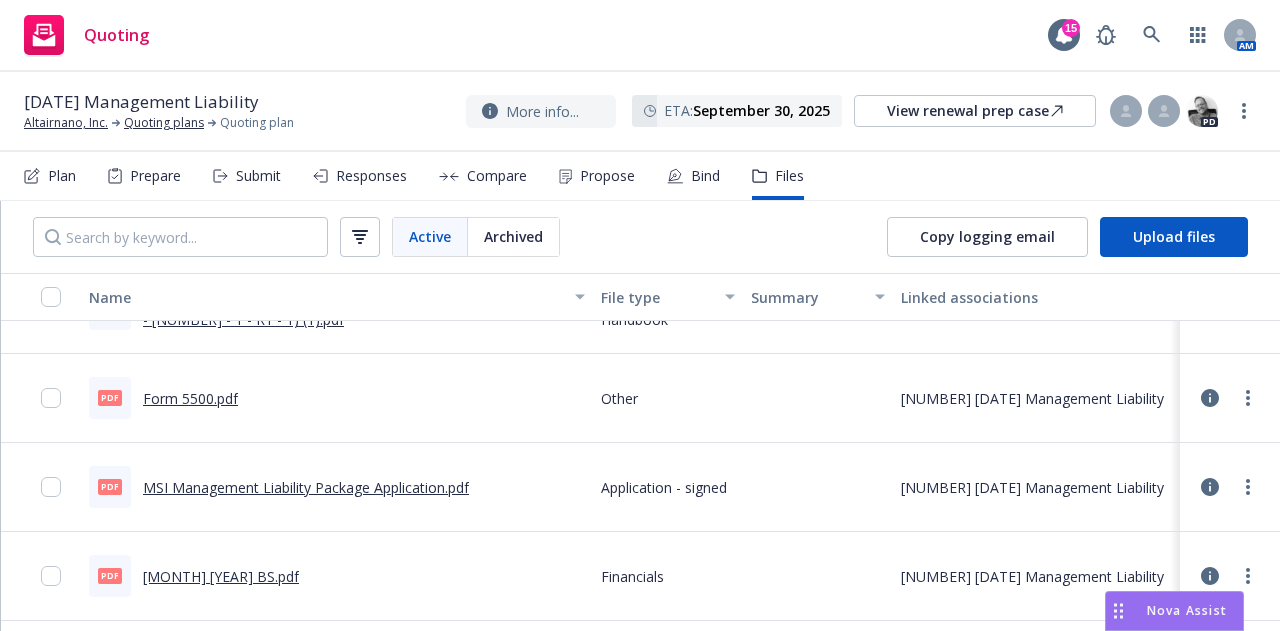 scroll, scrollTop: 0, scrollLeft: 0, axis: both 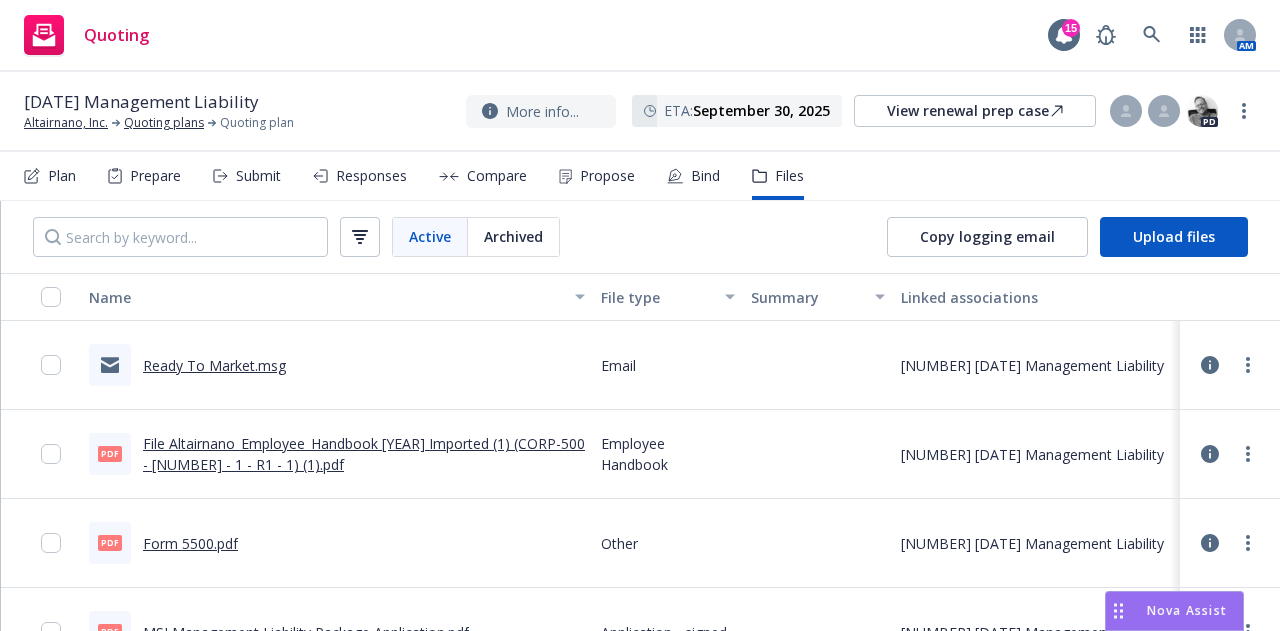 click on "Ready To Market.msg" at bounding box center (214, 365) 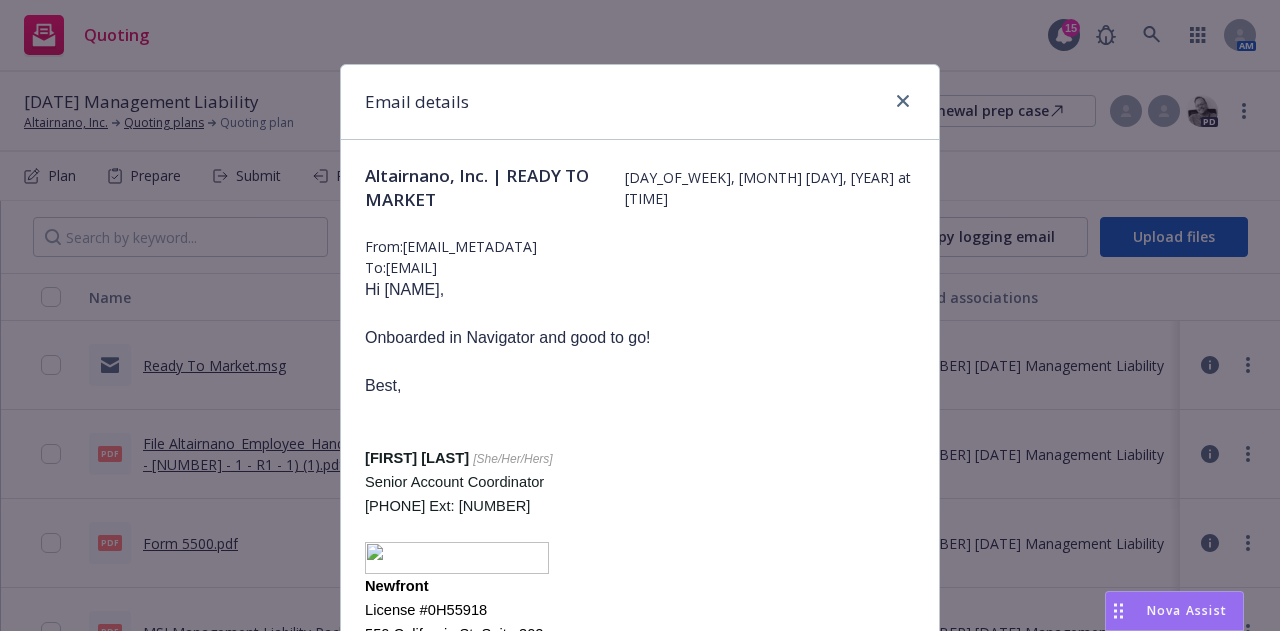 click on "Email details" at bounding box center [640, 102] 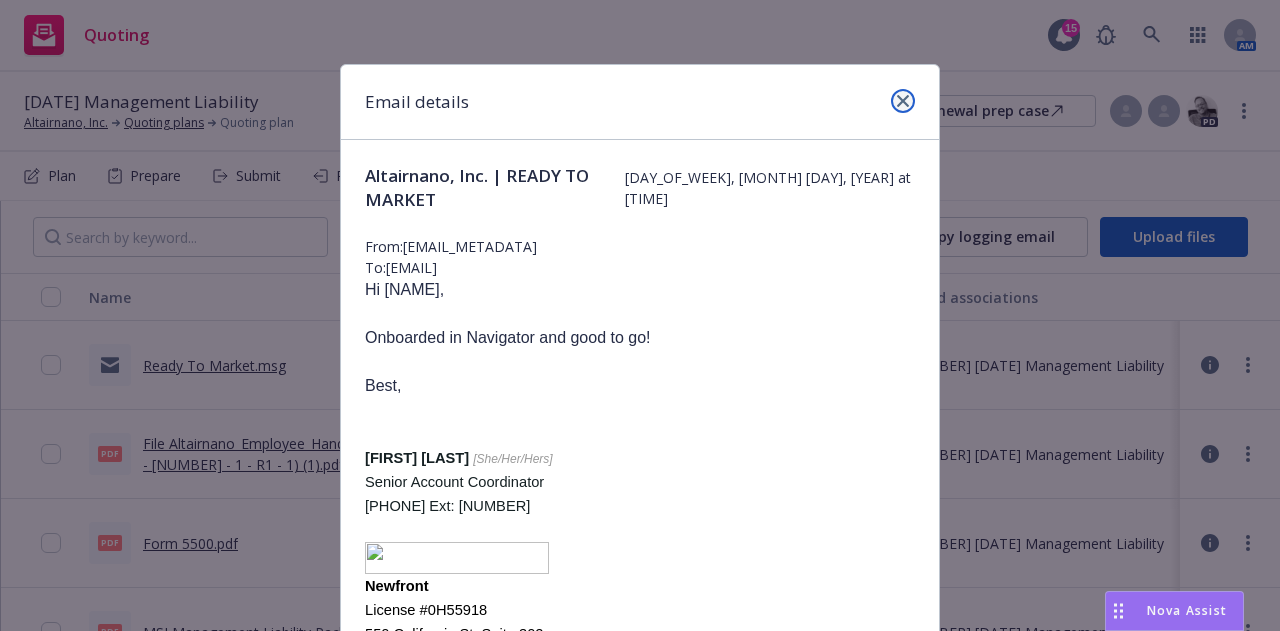 click at bounding box center (903, 101) 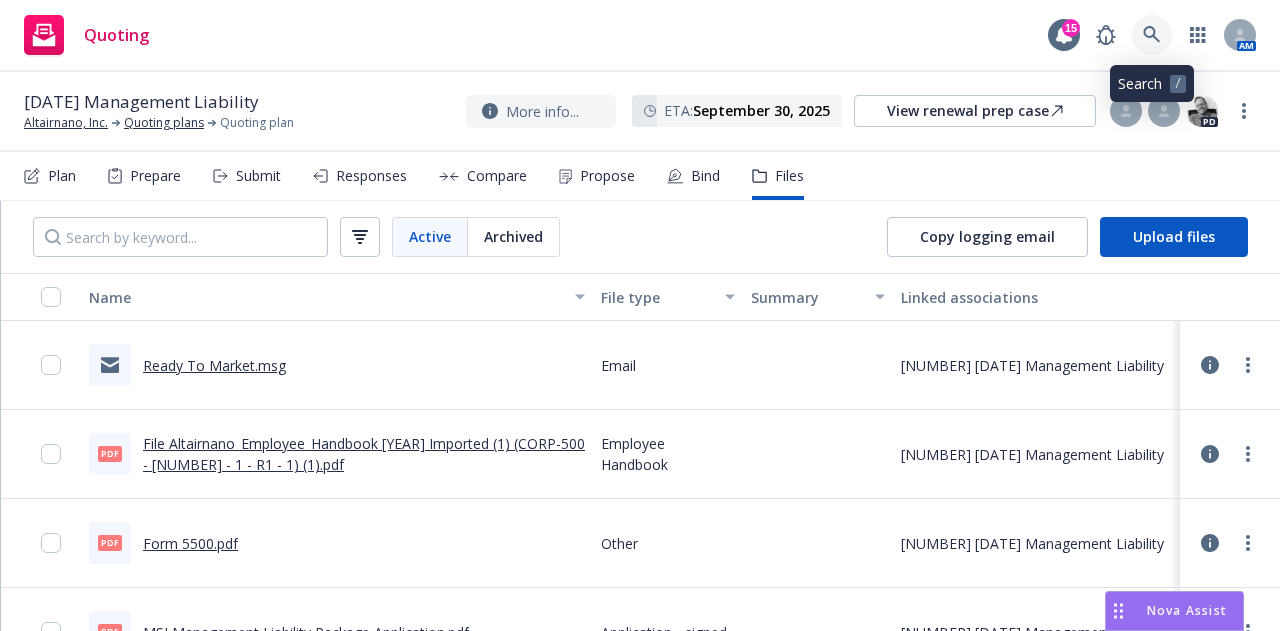 click at bounding box center (1152, 35) 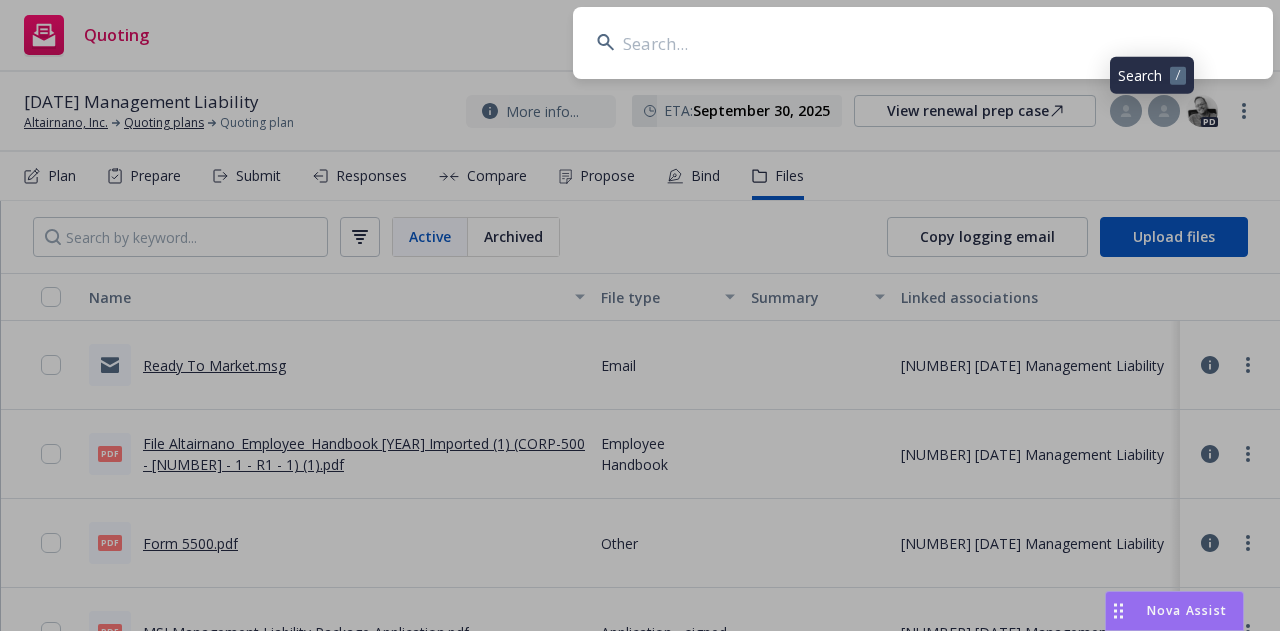 click at bounding box center [923, 43] 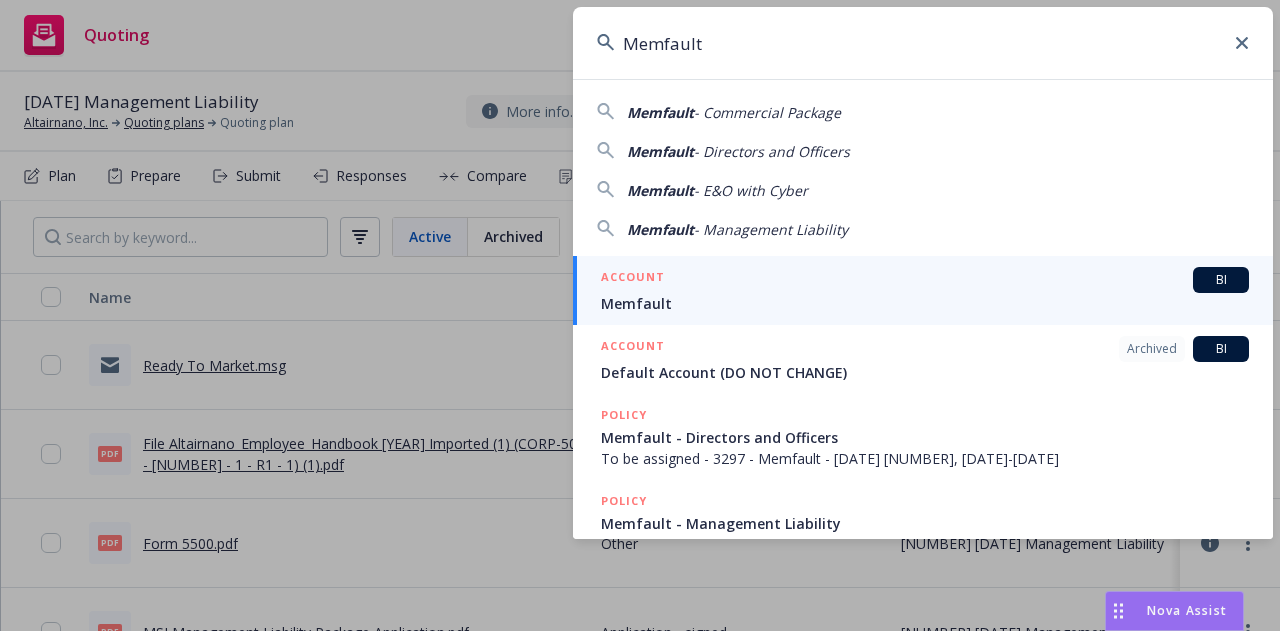 type on "Memfault" 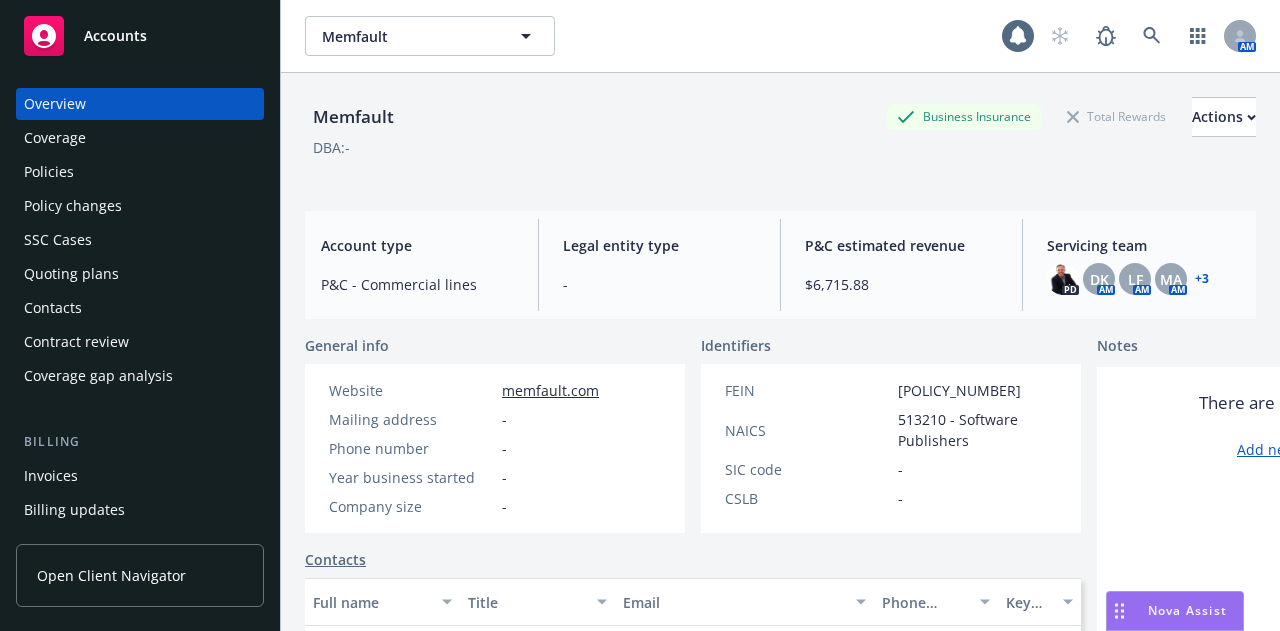 scroll, scrollTop: 0, scrollLeft: 0, axis: both 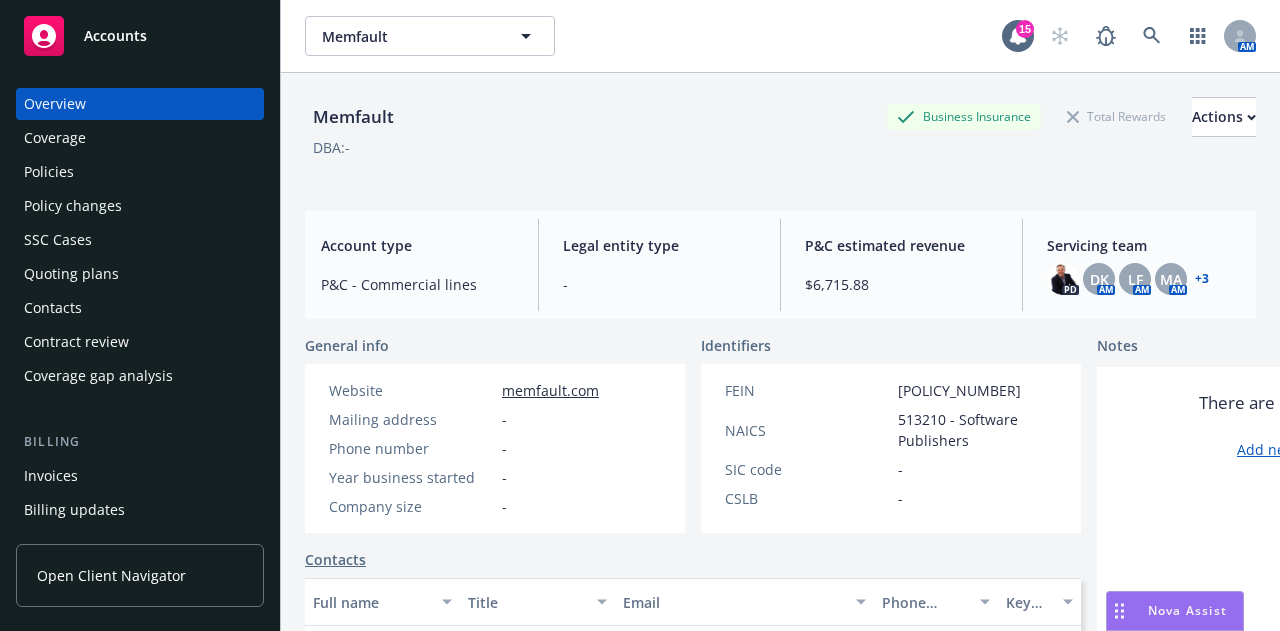 click on "Policies" at bounding box center [140, 172] 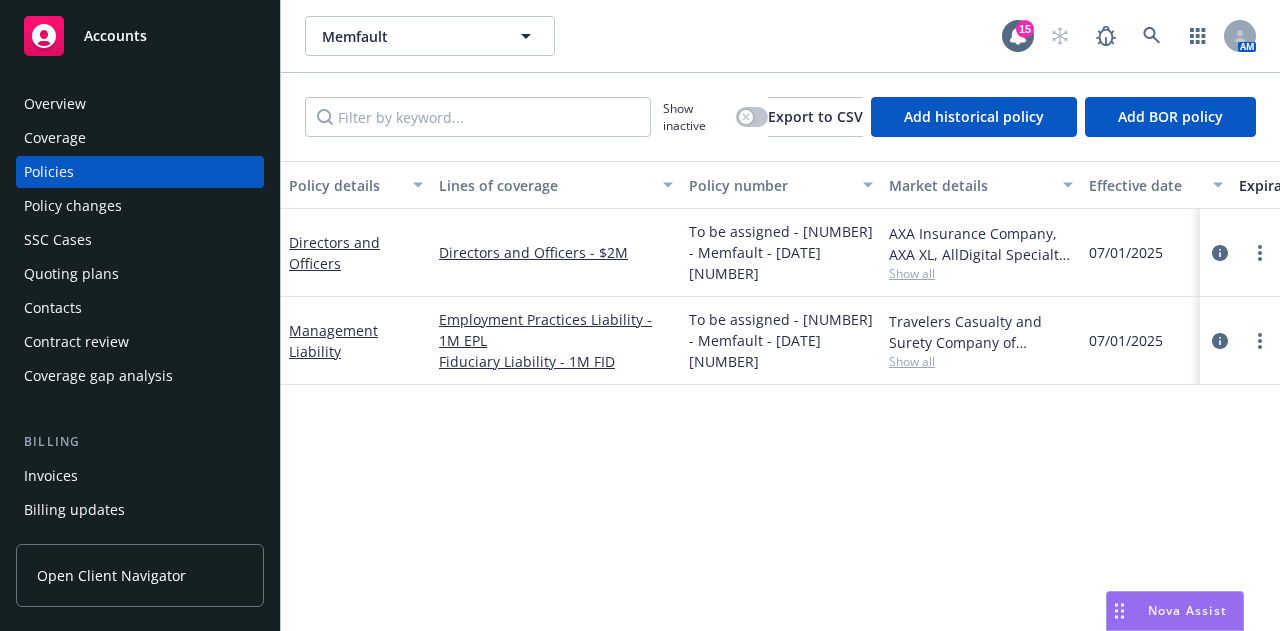 click on "Invoices" at bounding box center (51, 476) 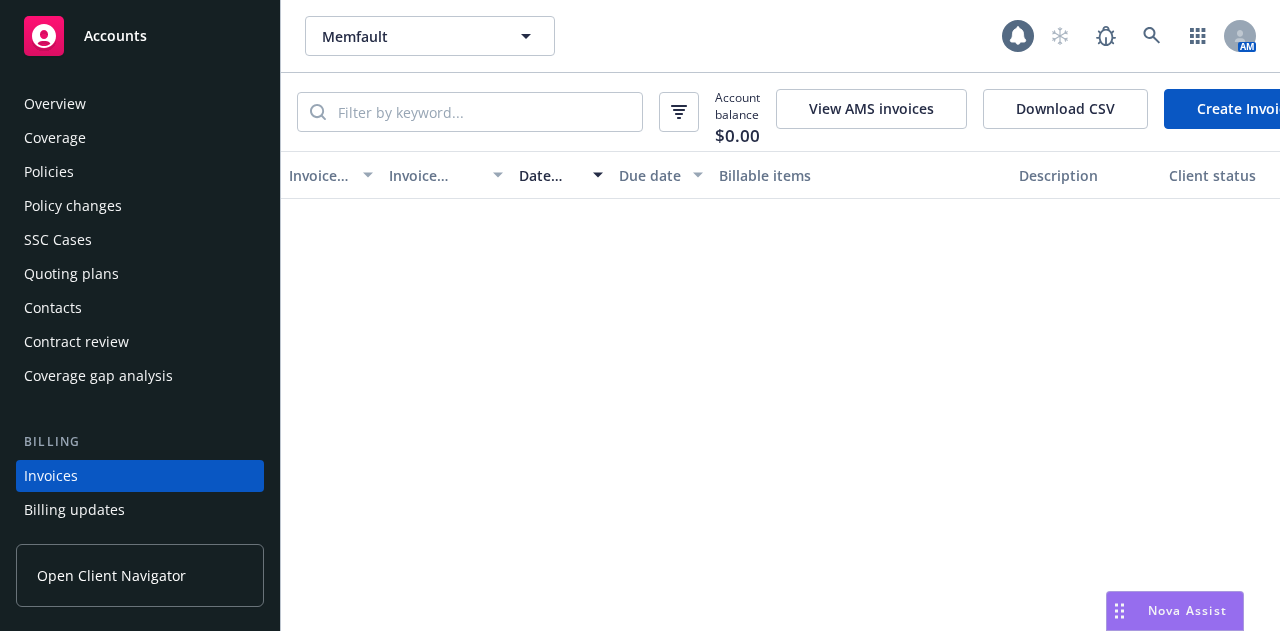 scroll, scrollTop: 128, scrollLeft: 0, axis: vertical 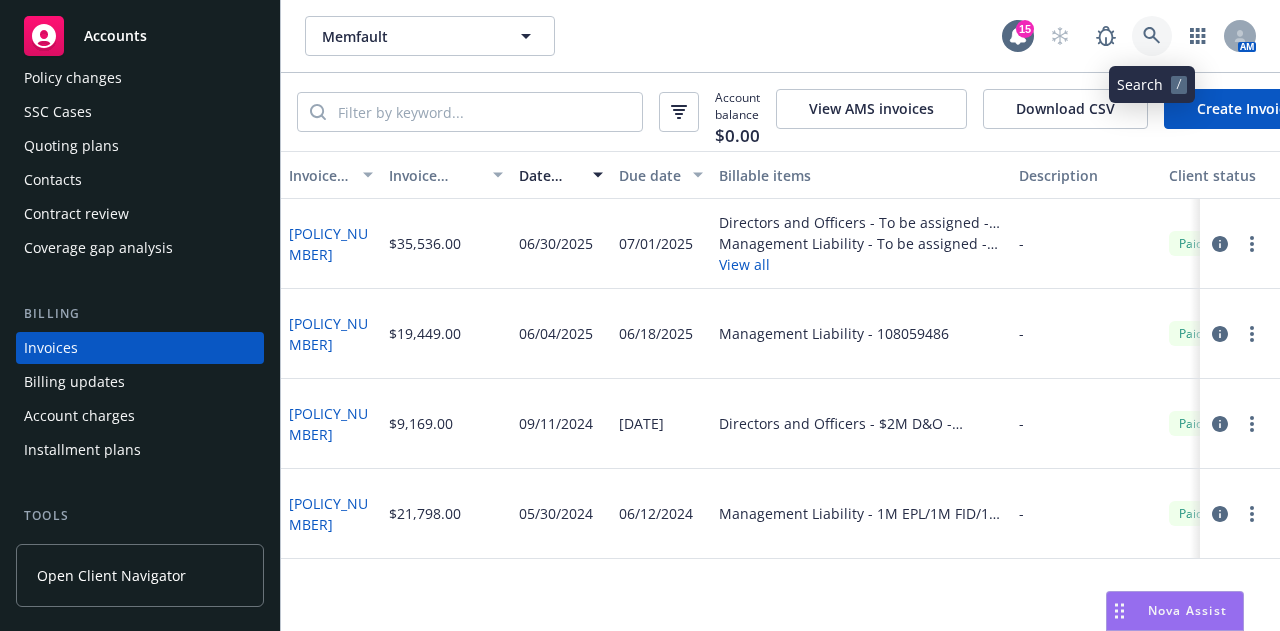 click at bounding box center [1152, 36] 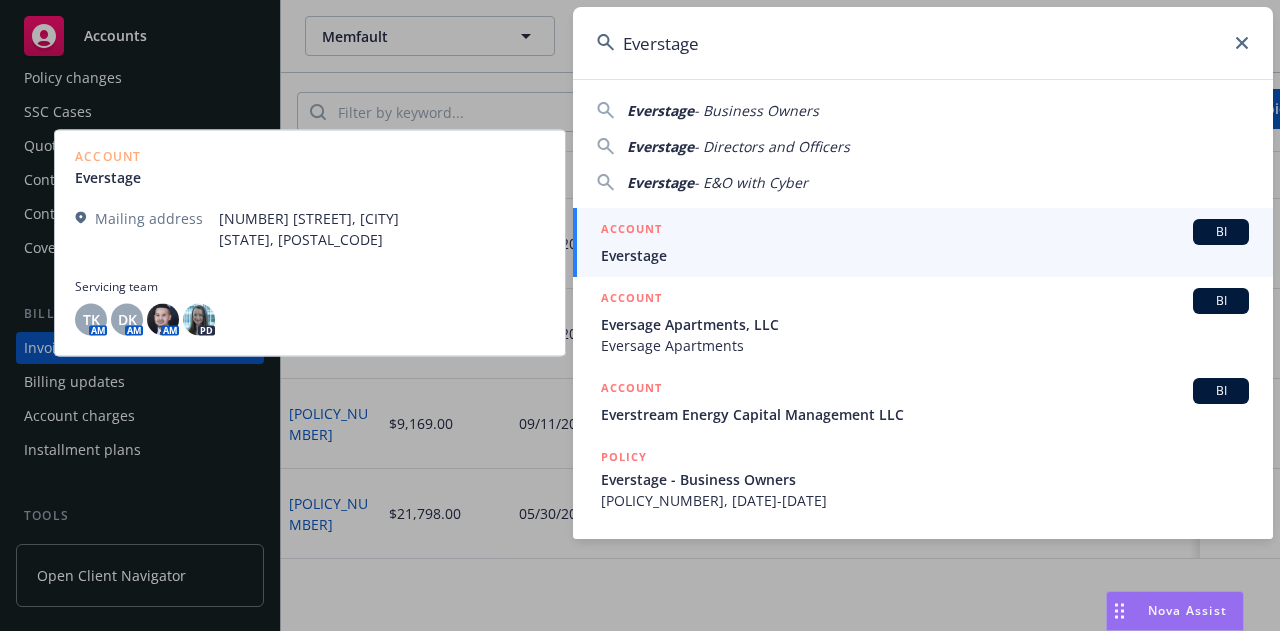 type on "Everstage" 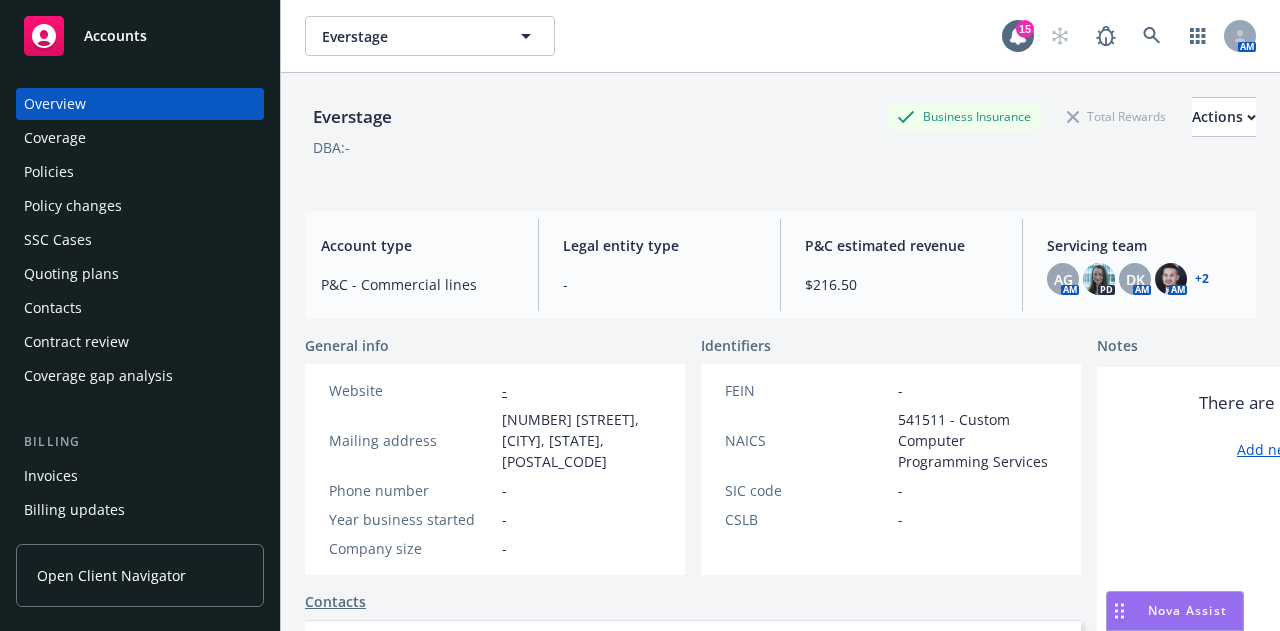 click on "Policies" at bounding box center [140, 172] 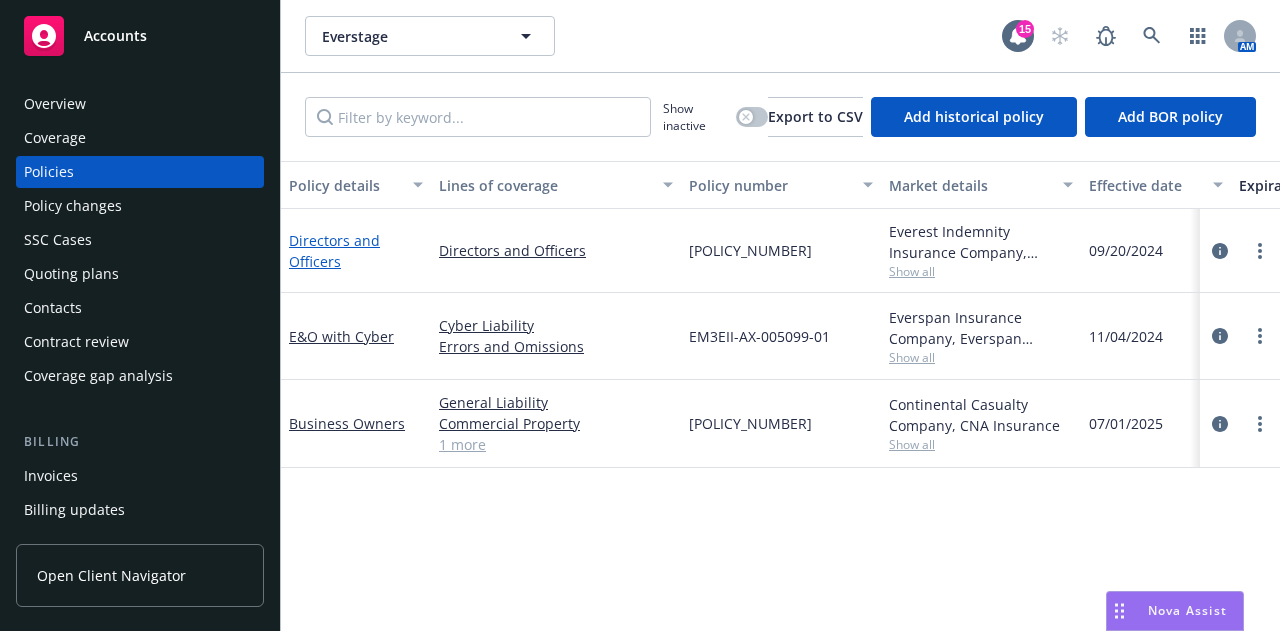 click on "Directors and Officers" at bounding box center (334, 251) 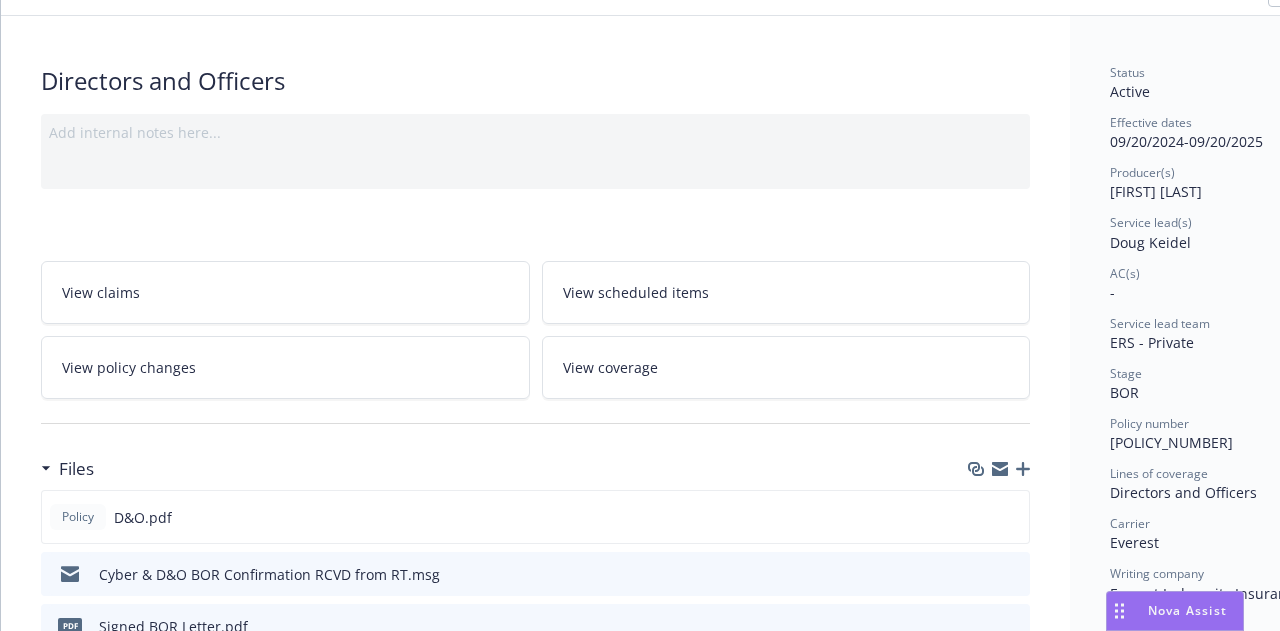 scroll, scrollTop: 0, scrollLeft: 0, axis: both 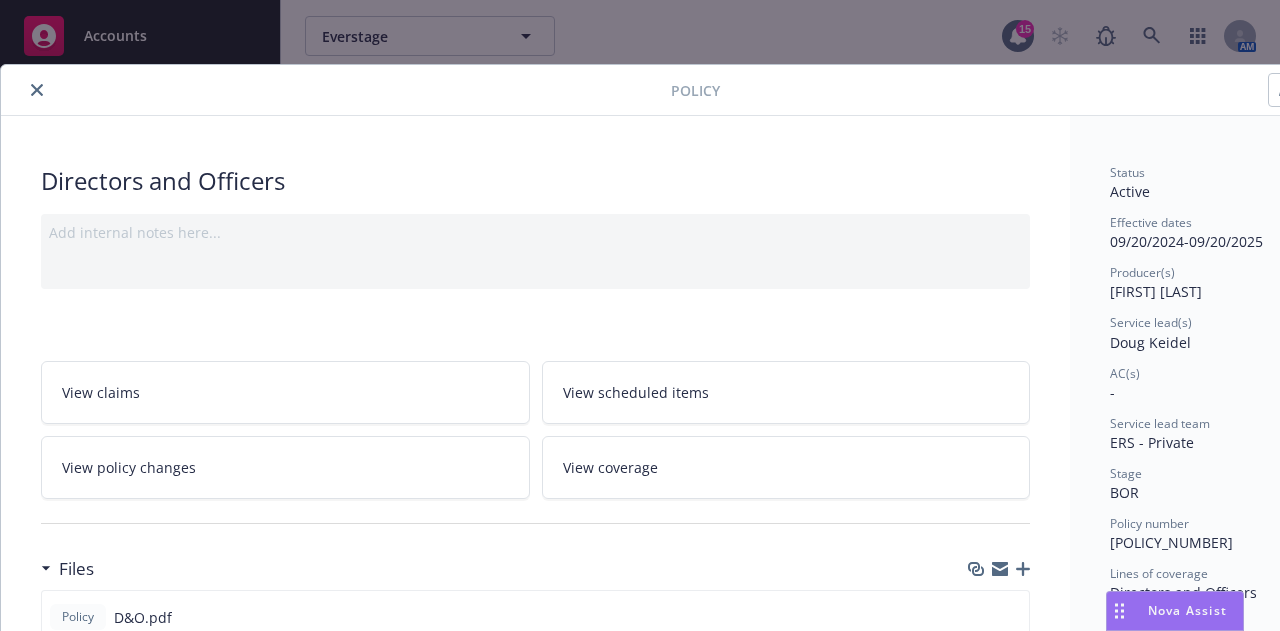 click 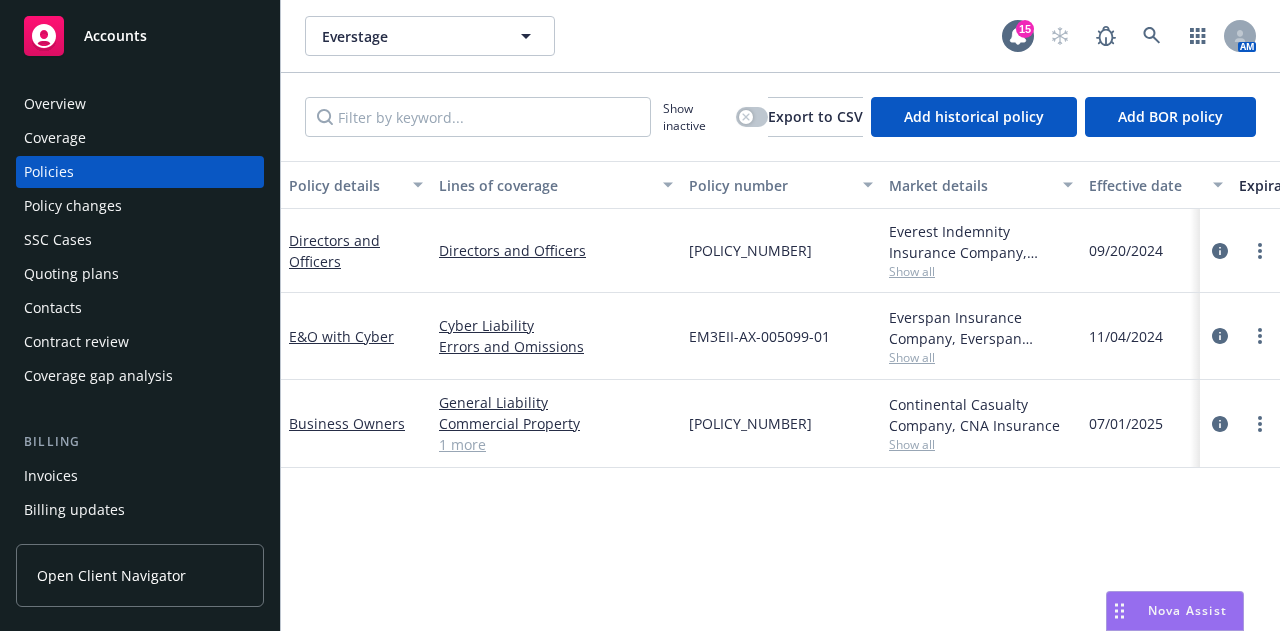 click on "Quoting plans" at bounding box center [71, 274] 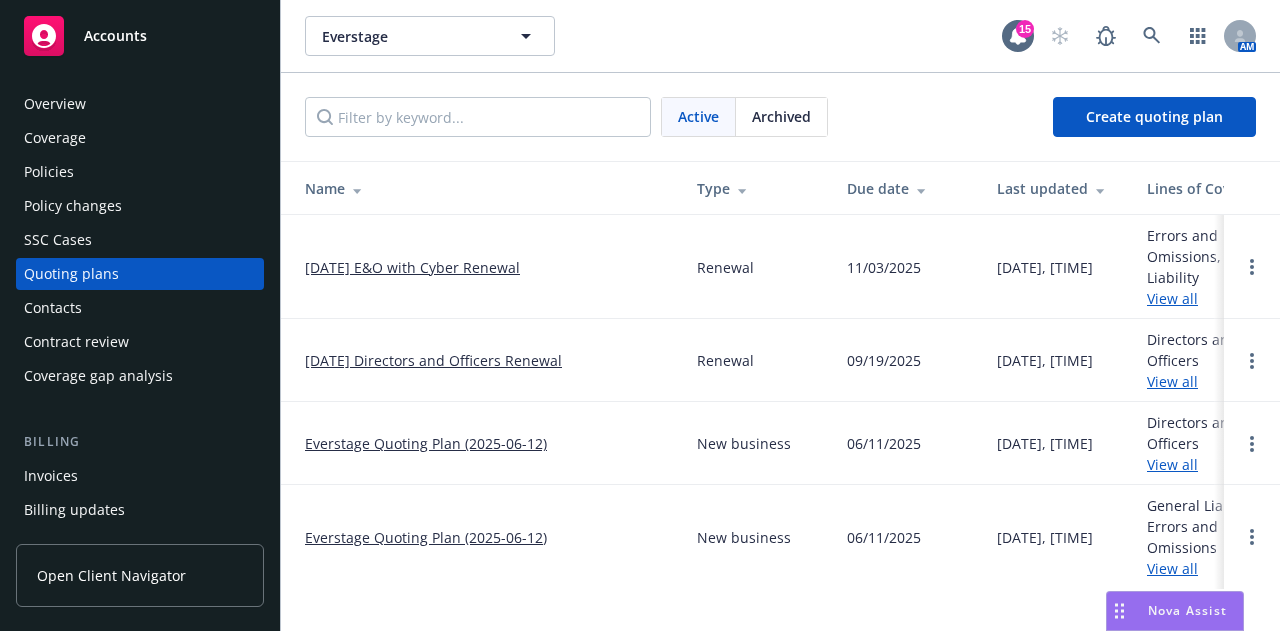 click on "09/20/25 Directors and Officers Renewal" at bounding box center [433, 360] 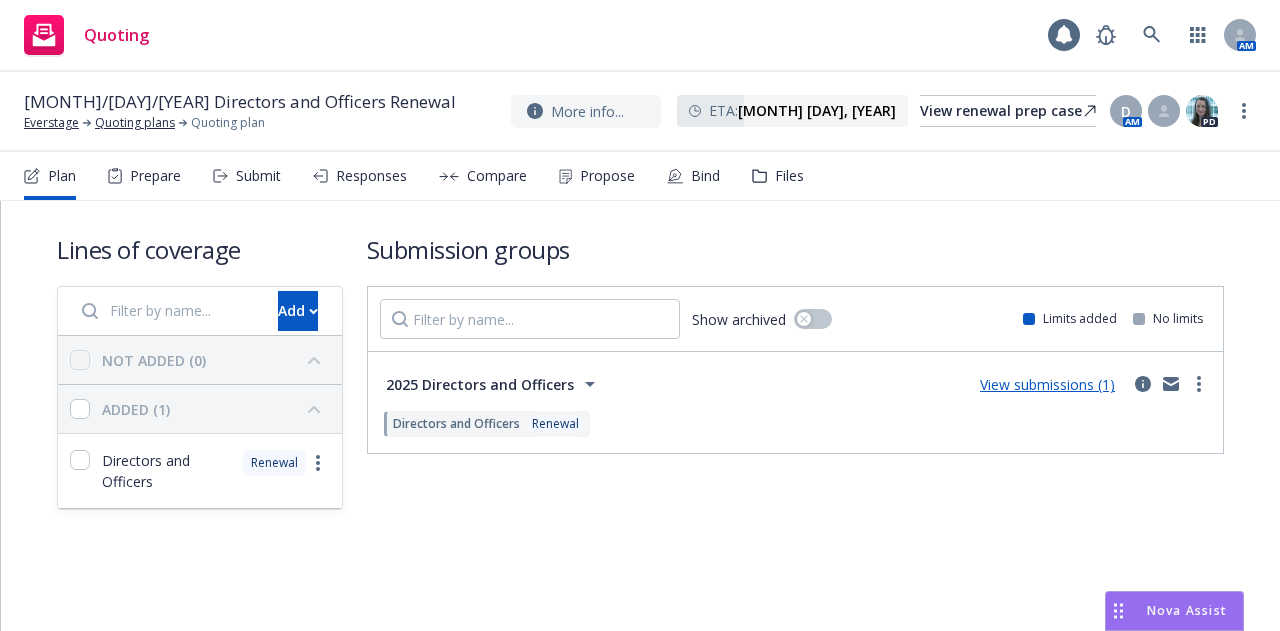 scroll, scrollTop: 0, scrollLeft: 0, axis: both 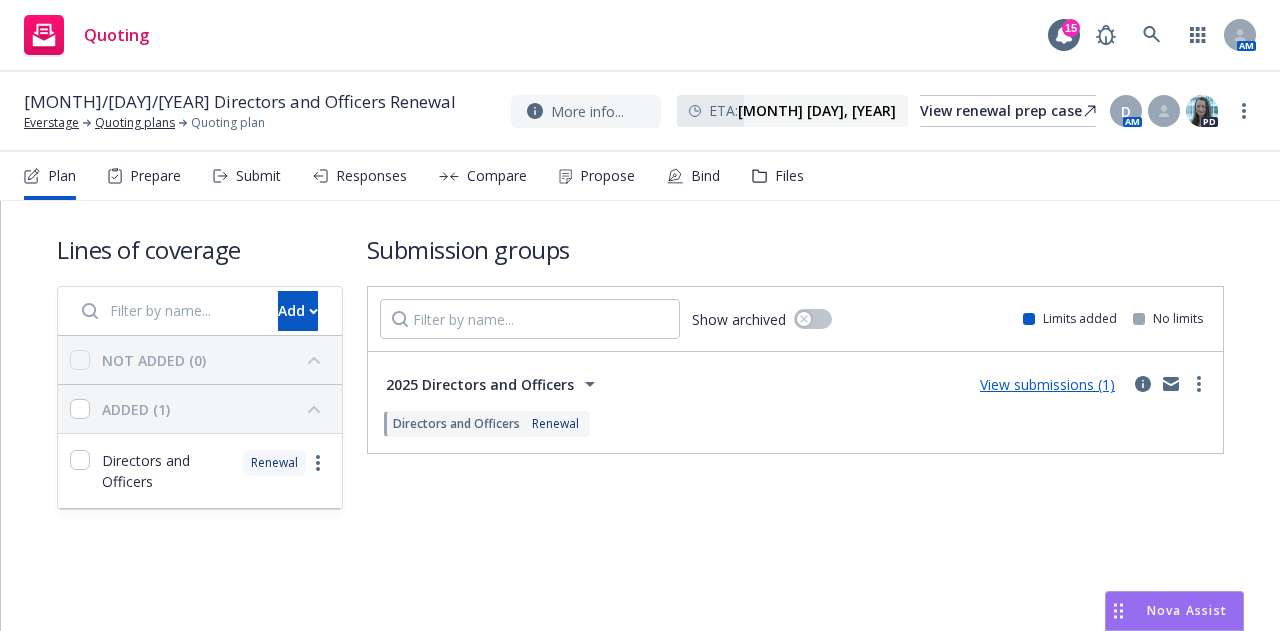 click on "Files" at bounding box center [789, 176] 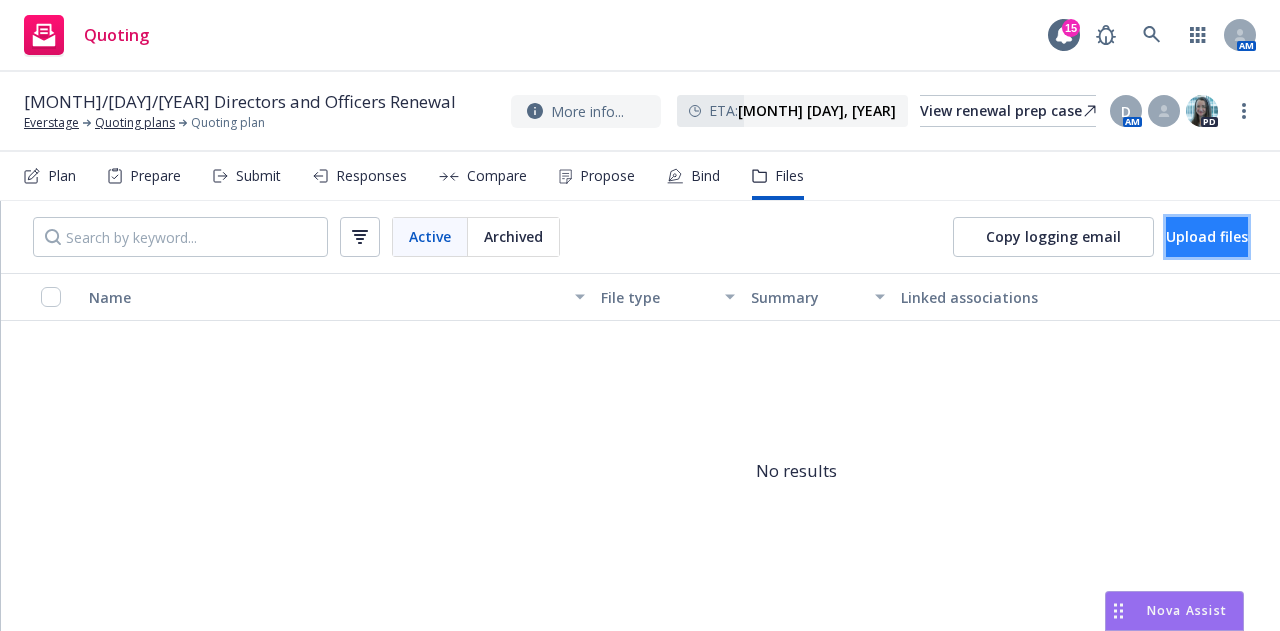 click on "Upload files" at bounding box center [1207, 237] 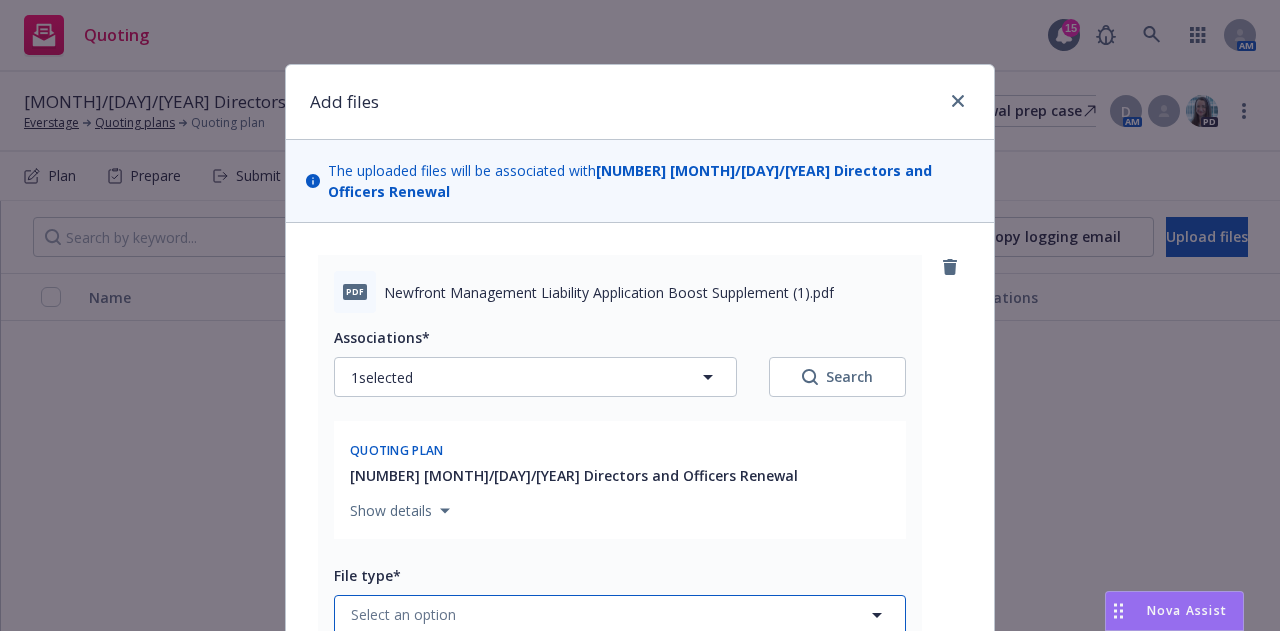 click on "Select an option" at bounding box center (620, 615) 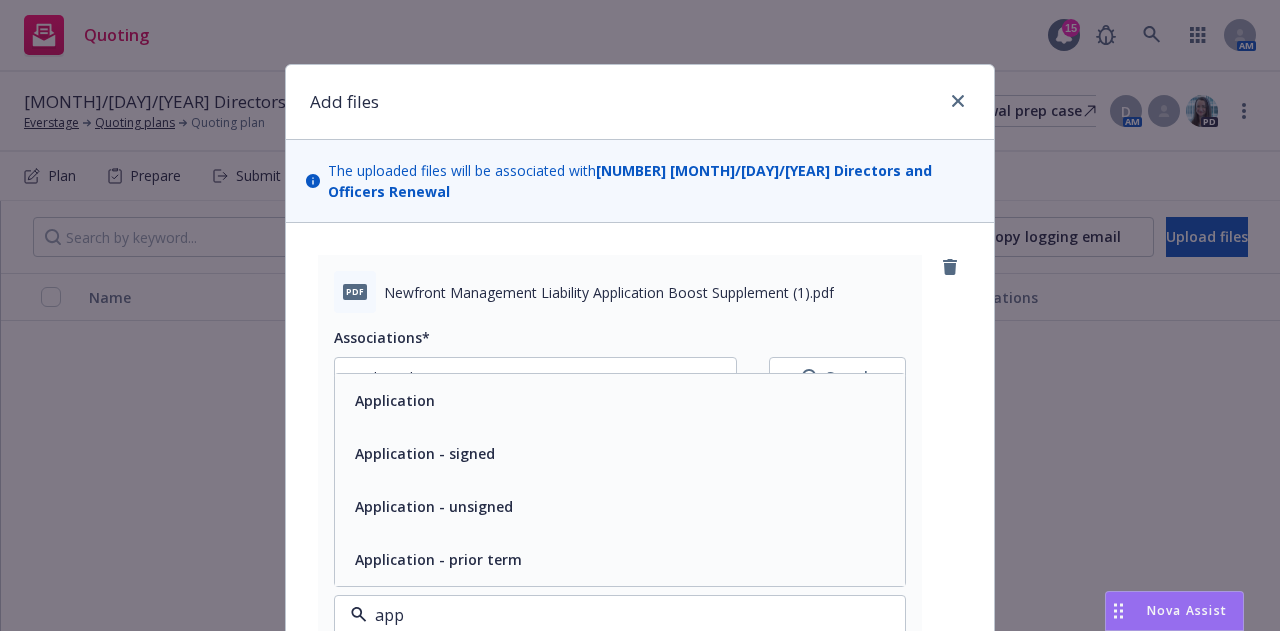 type on "appp" 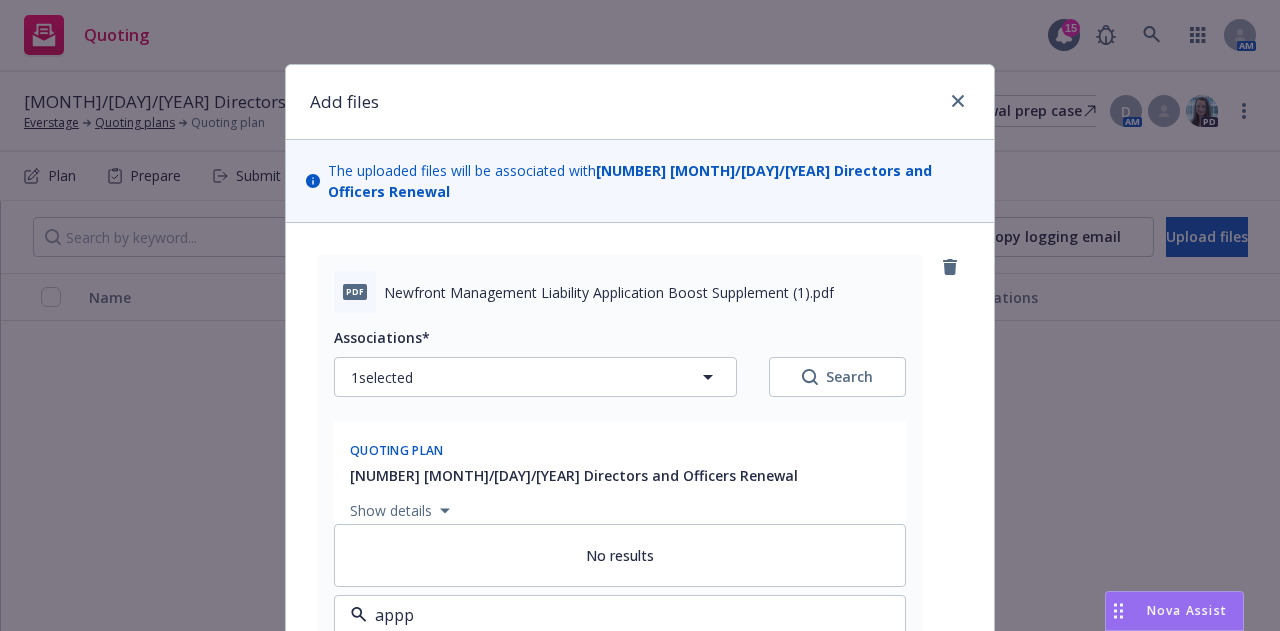type on "x" 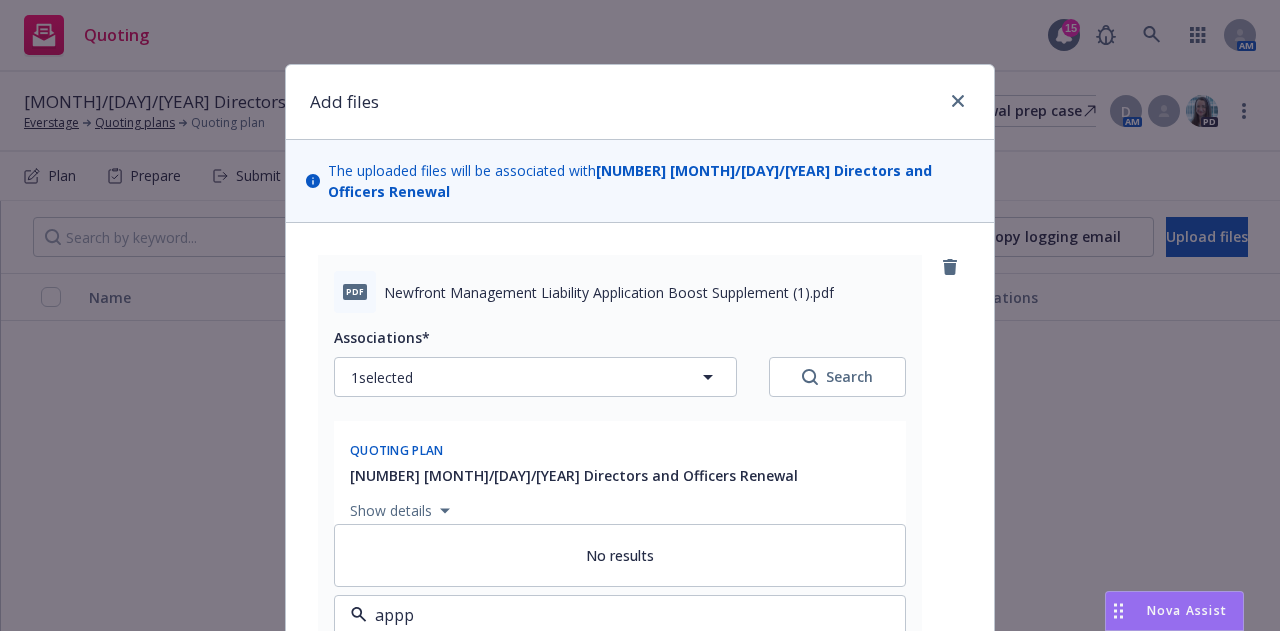type on "app" 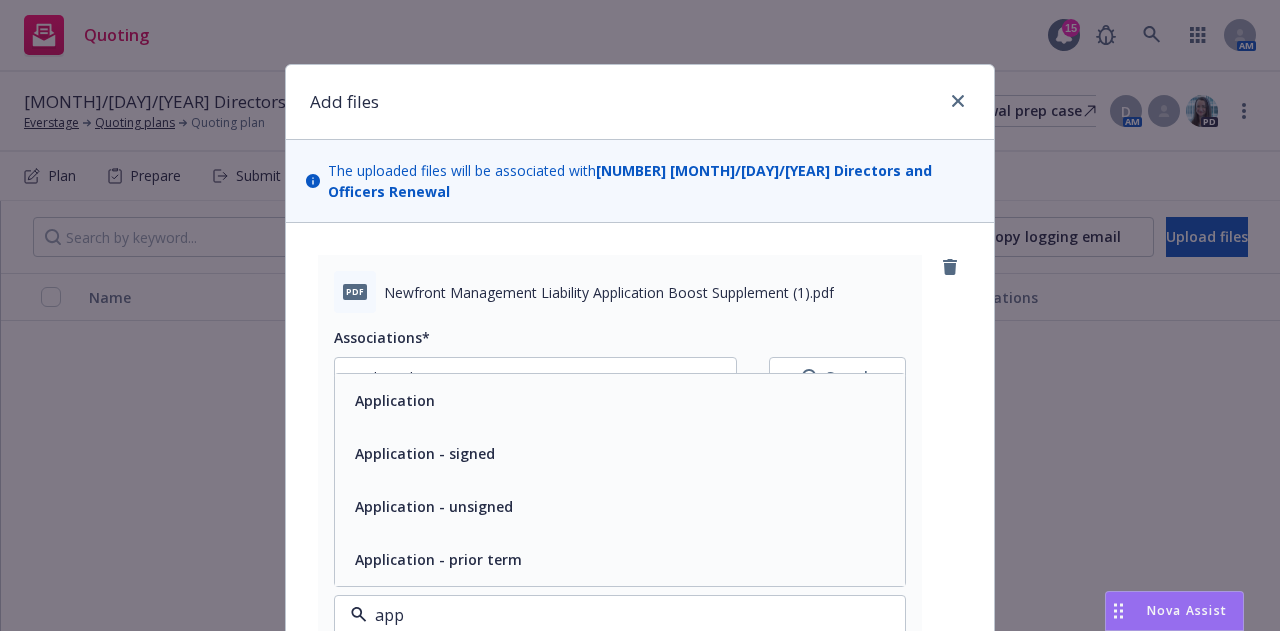 click on "Application" at bounding box center [620, 400] 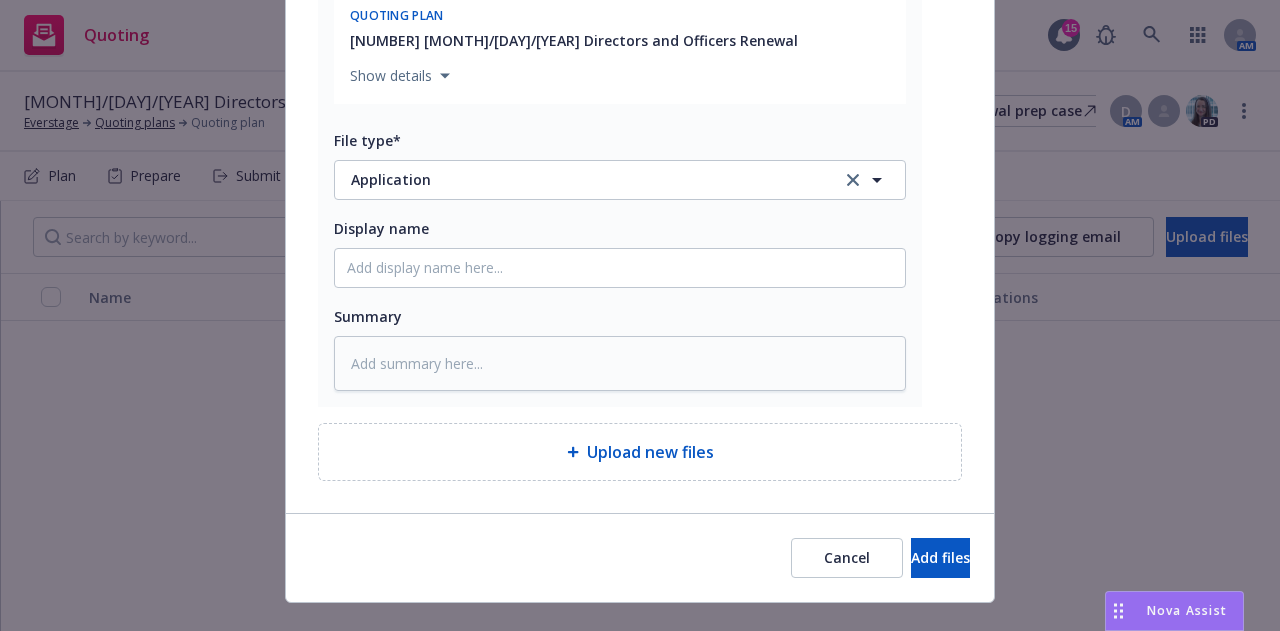scroll, scrollTop: 450, scrollLeft: 0, axis: vertical 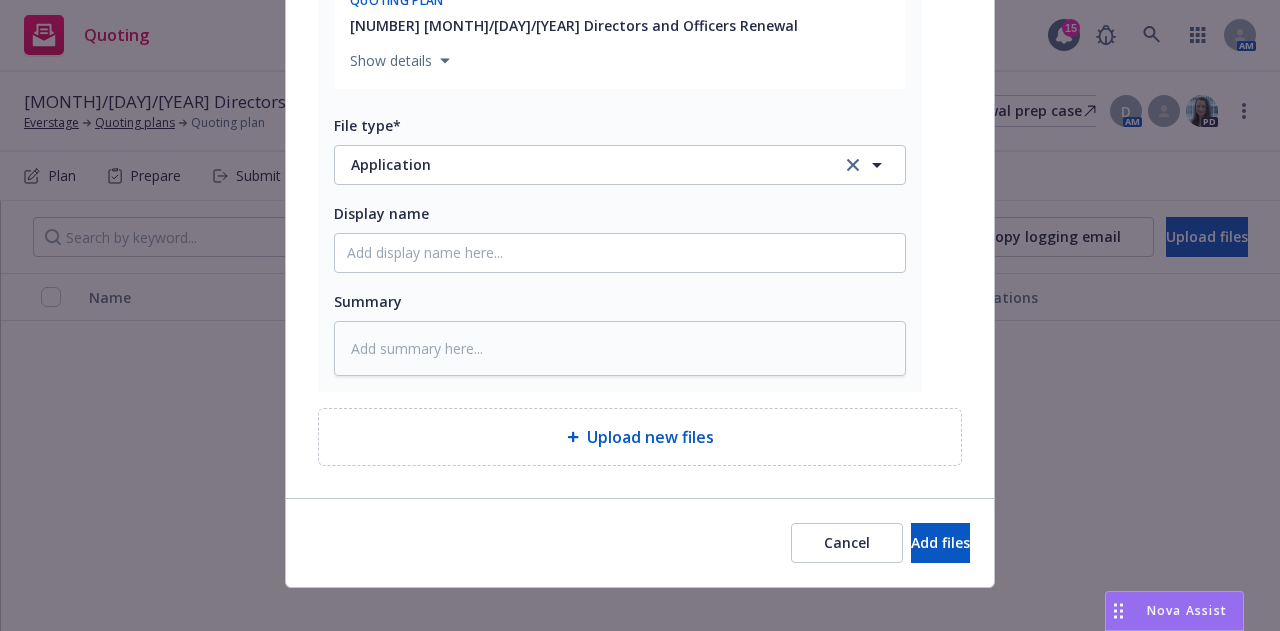 type on "x" 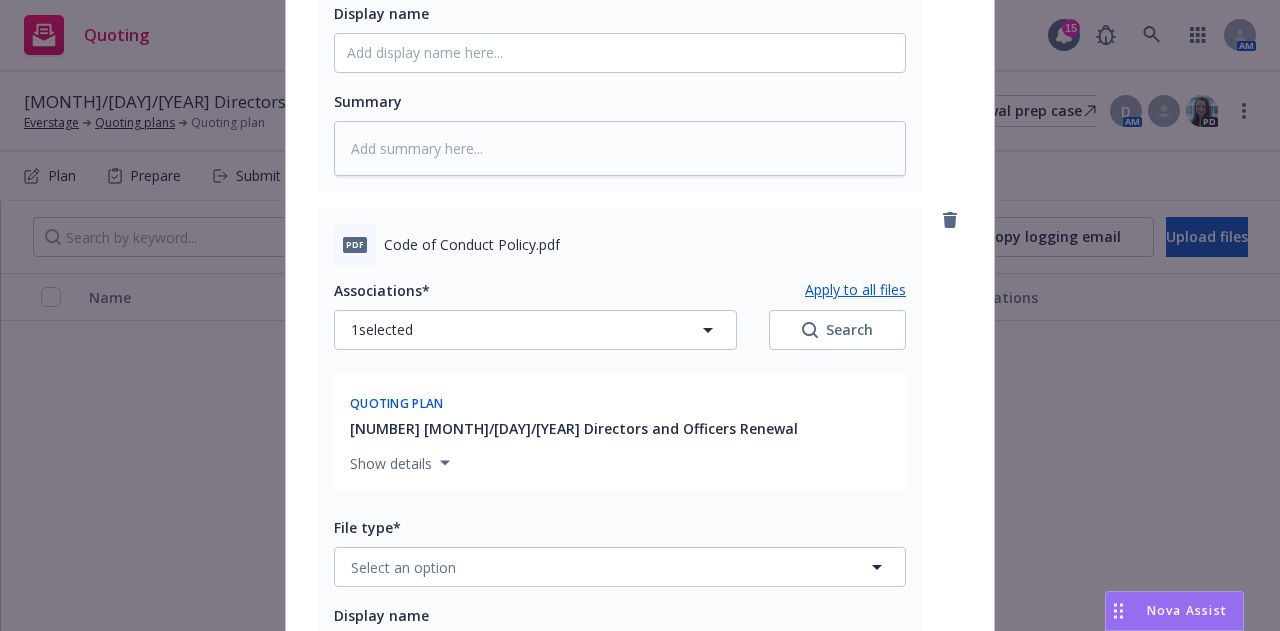 scroll, scrollTop: 750, scrollLeft: 0, axis: vertical 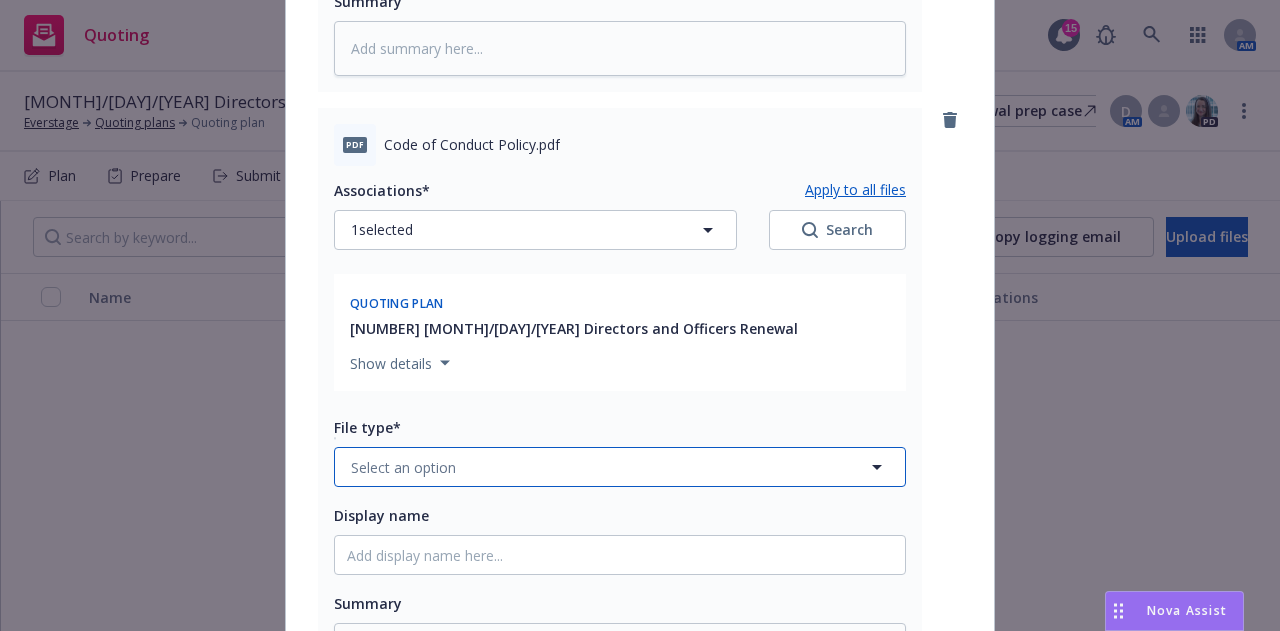click on "Select an option" at bounding box center (620, 467) 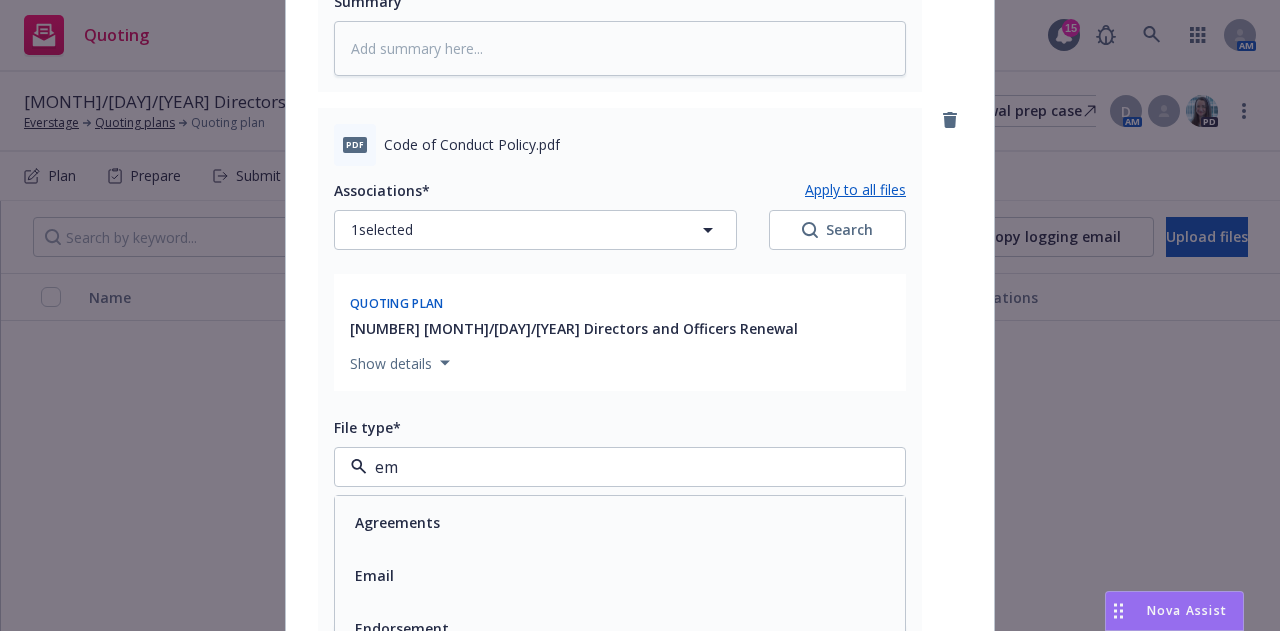 type on "emp" 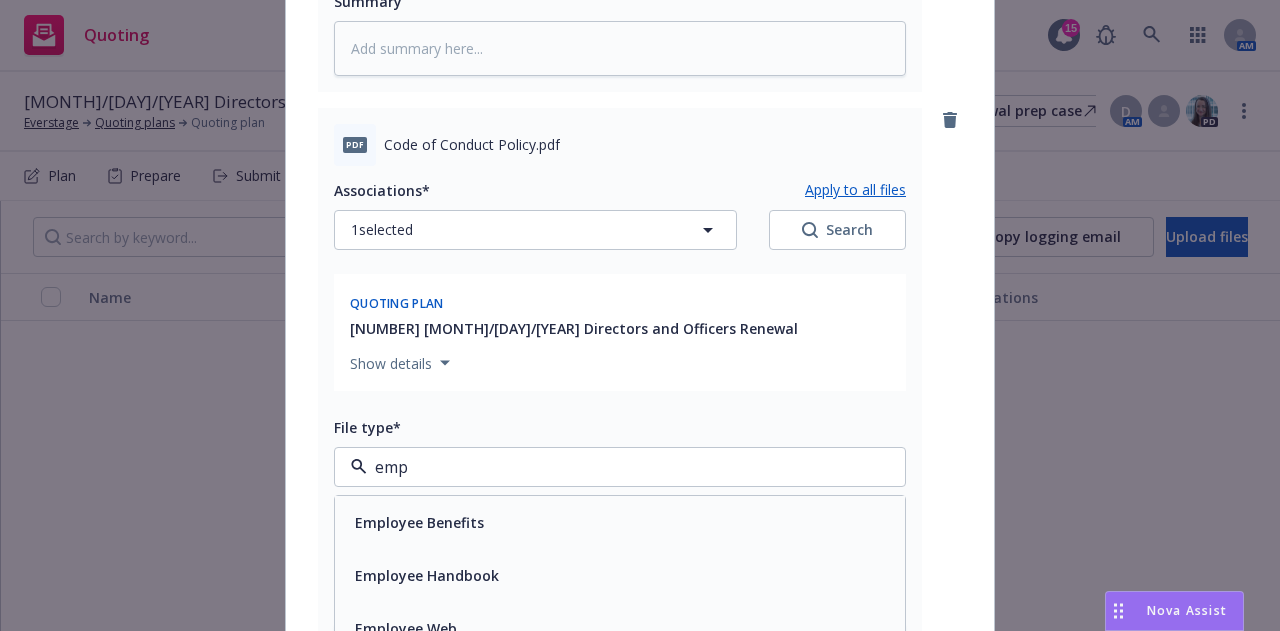 click on "Employee Handbook" at bounding box center [620, 575] 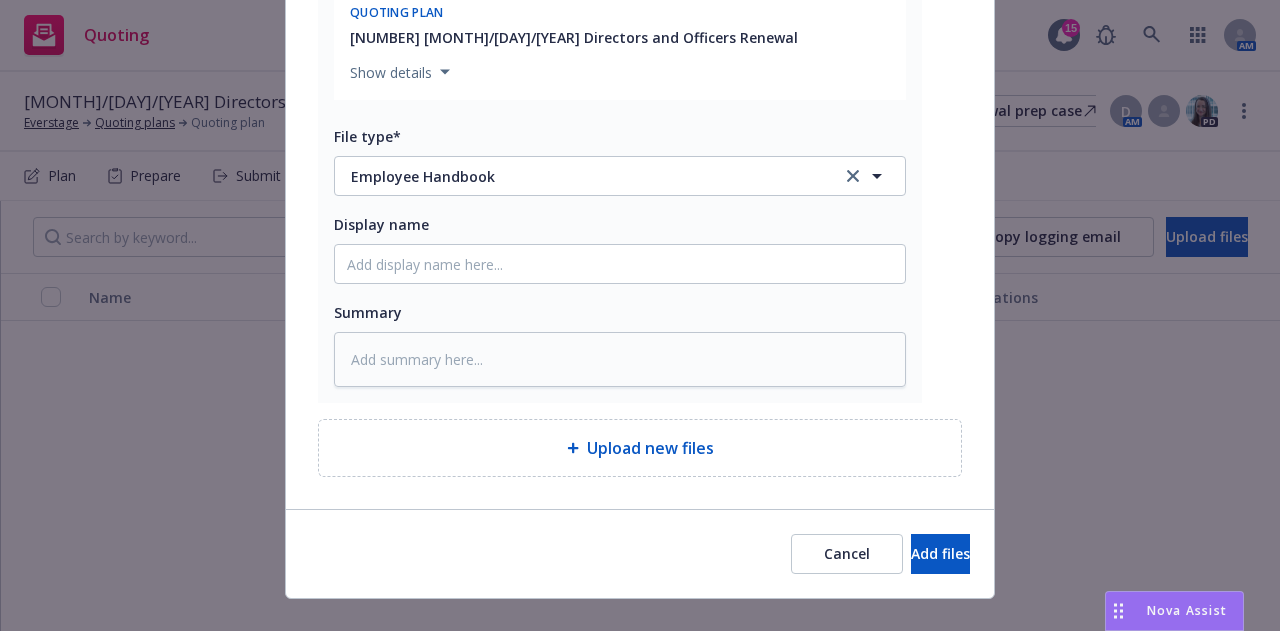 scroll, scrollTop: 1052, scrollLeft: 0, axis: vertical 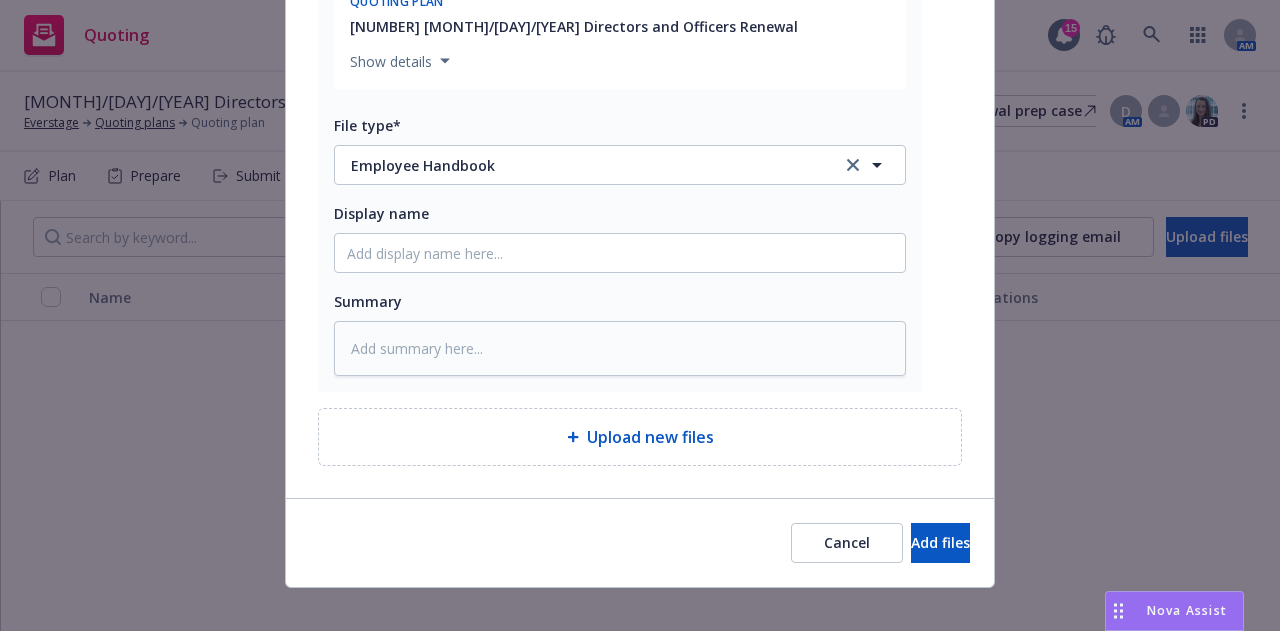 type on "x" 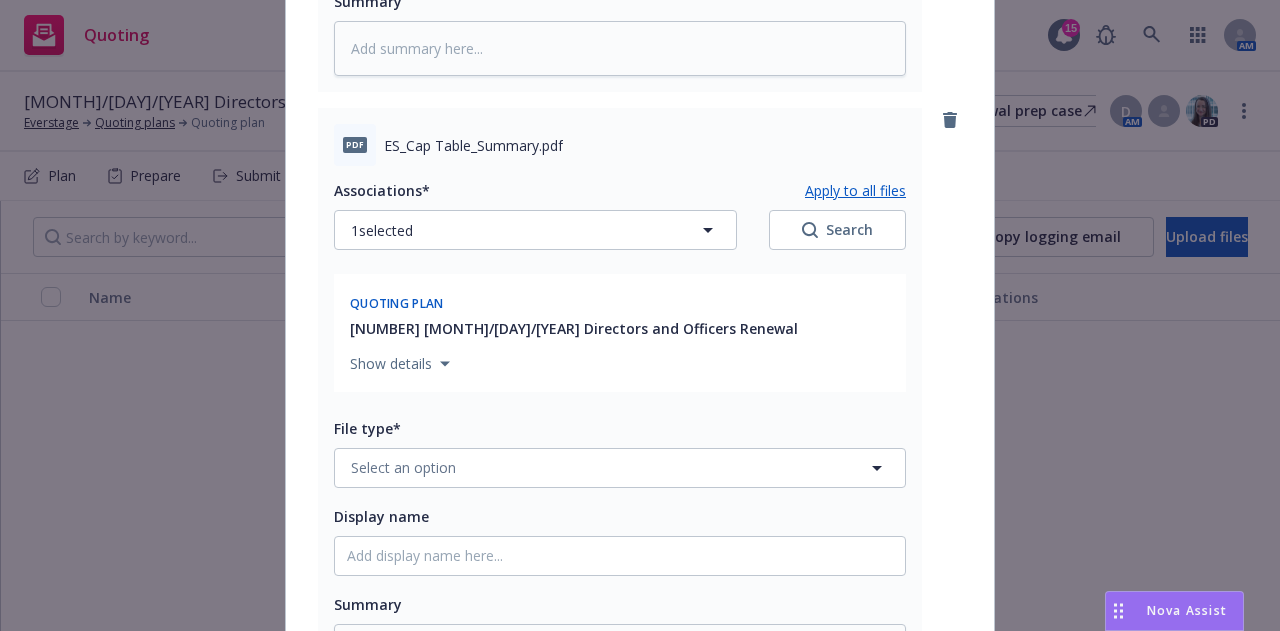 scroll, scrollTop: 1452, scrollLeft: 0, axis: vertical 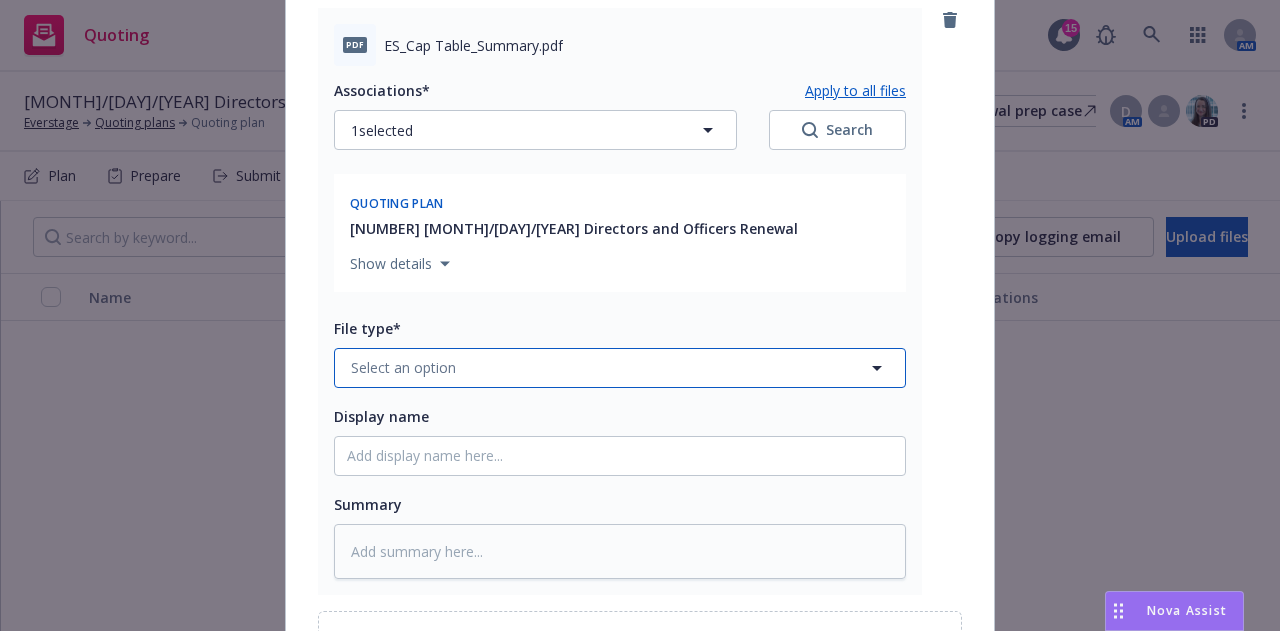 click on "Select an option" at bounding box center [620, 368] 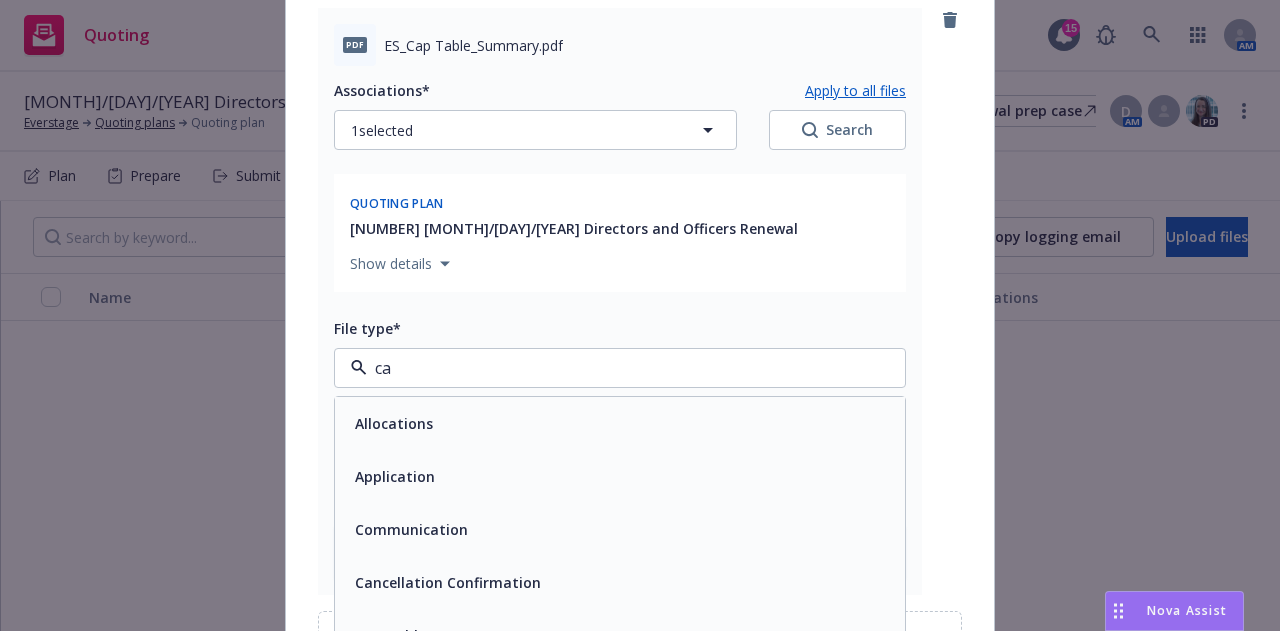 type on "cap" 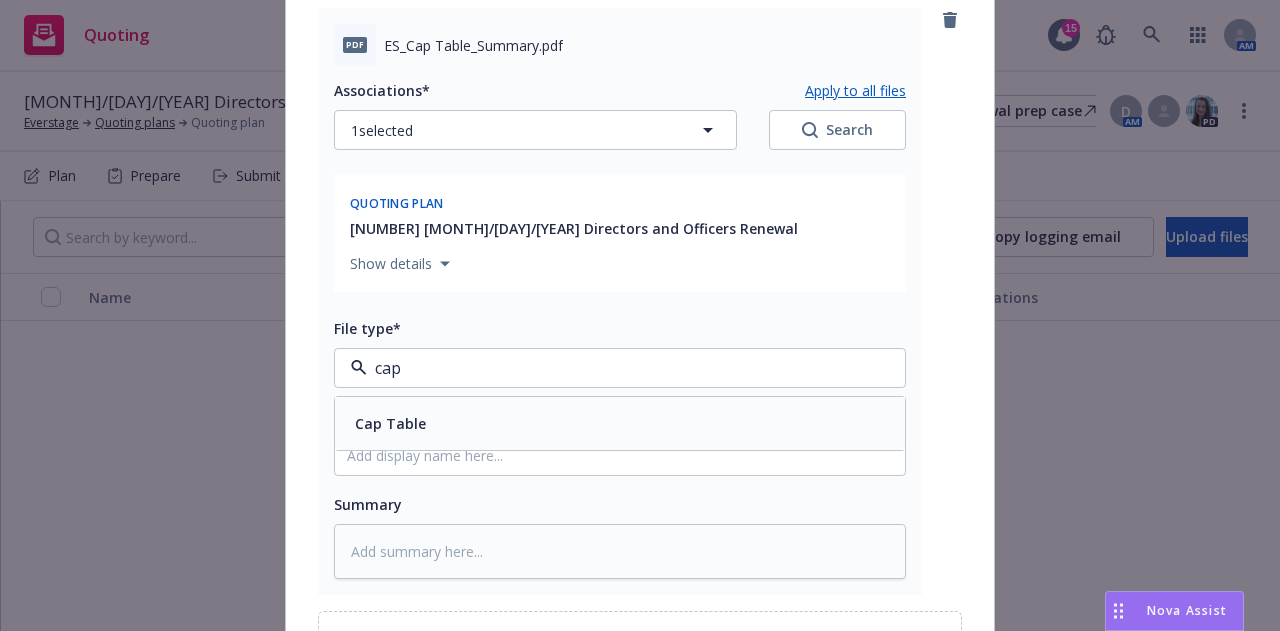 click on "Cap Table" at bounding box center (620, 423) 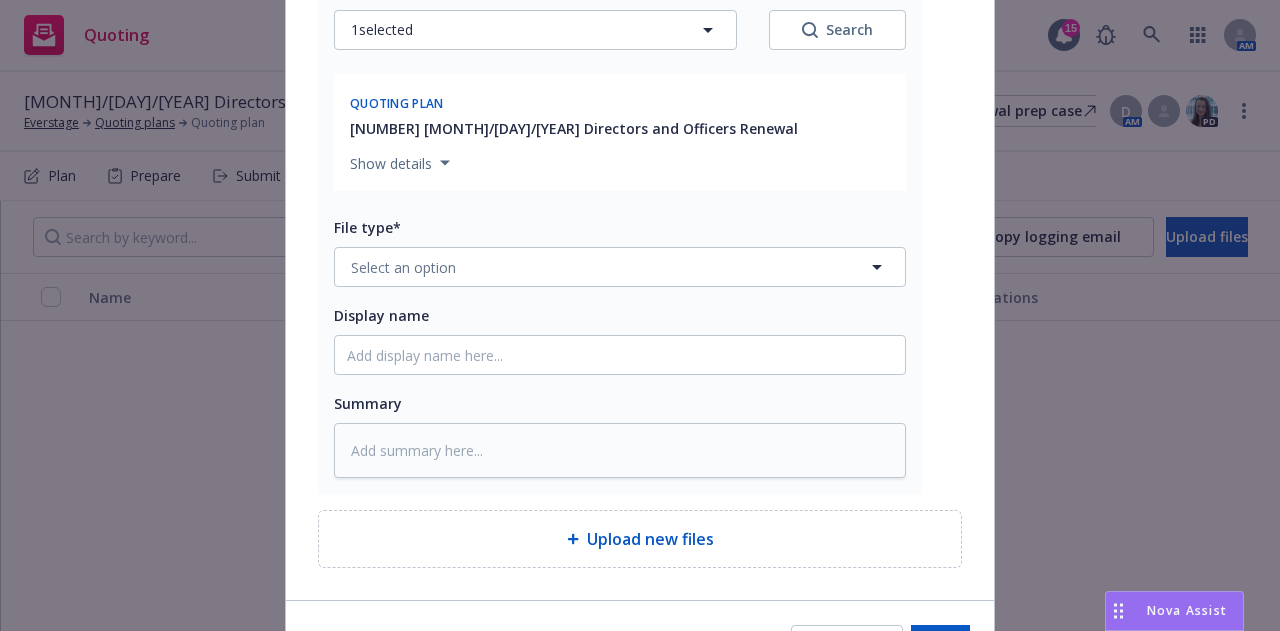 scroll, scrollTop: 2257, scrollLeft: 0, axis: vertical 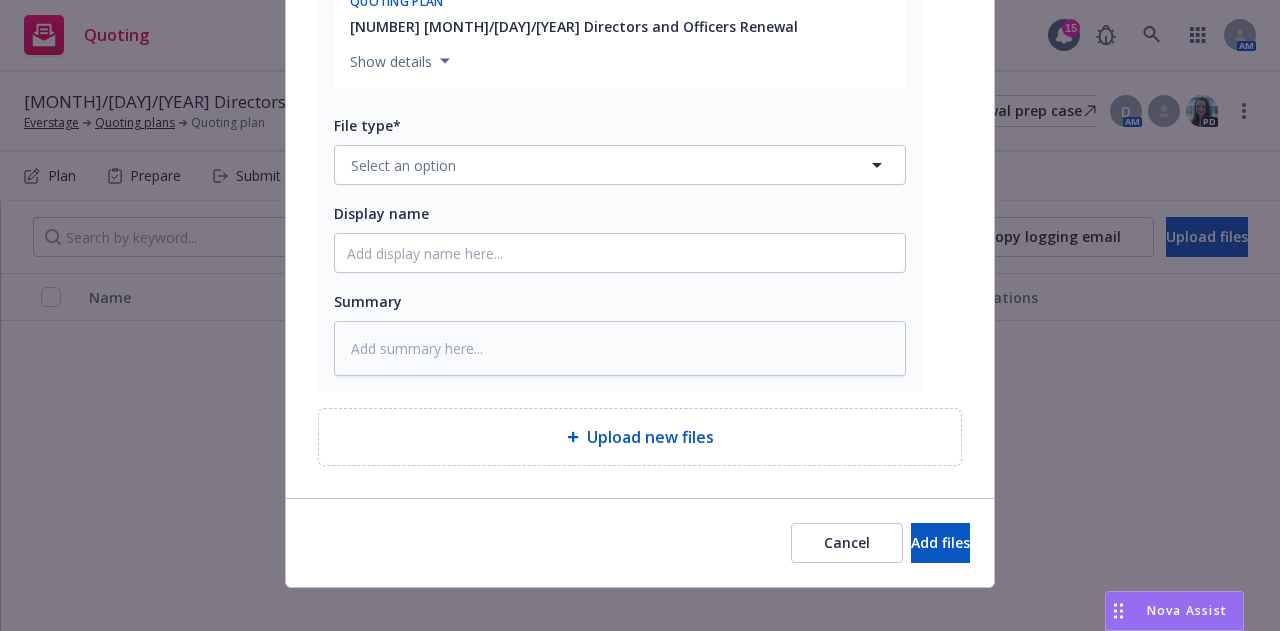 type on "x" 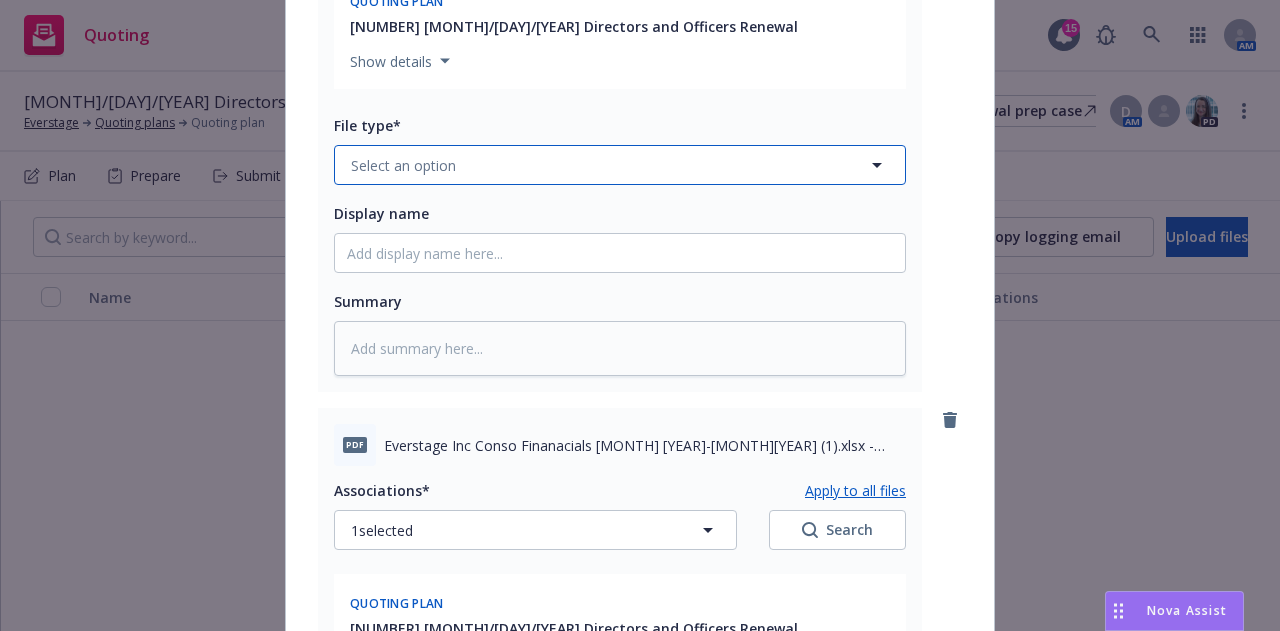 click on "Select an option" at bounding box center (620, 165) 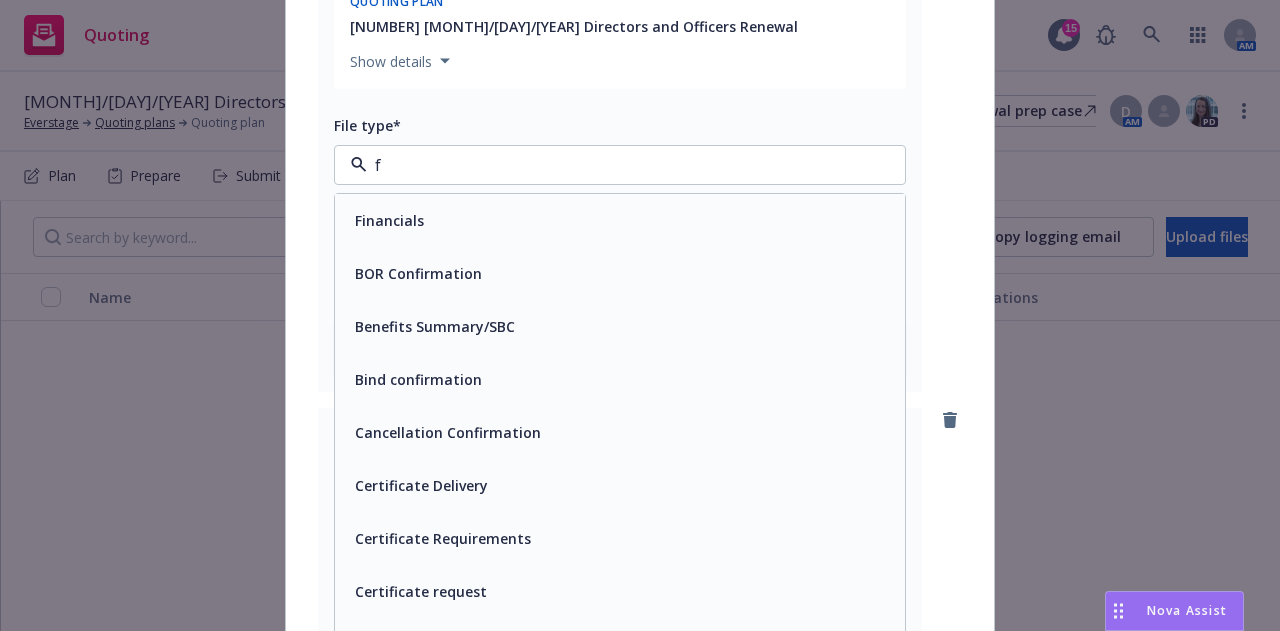type on "fi" 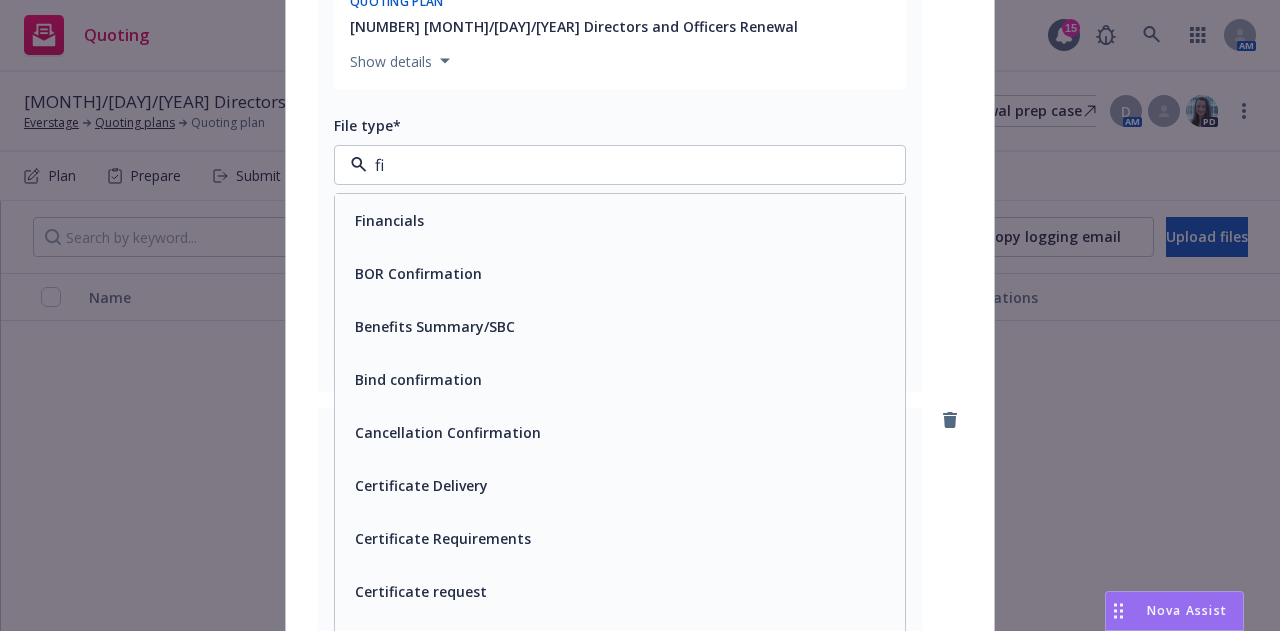 click on "Financials" at bounding box center [620, 220] 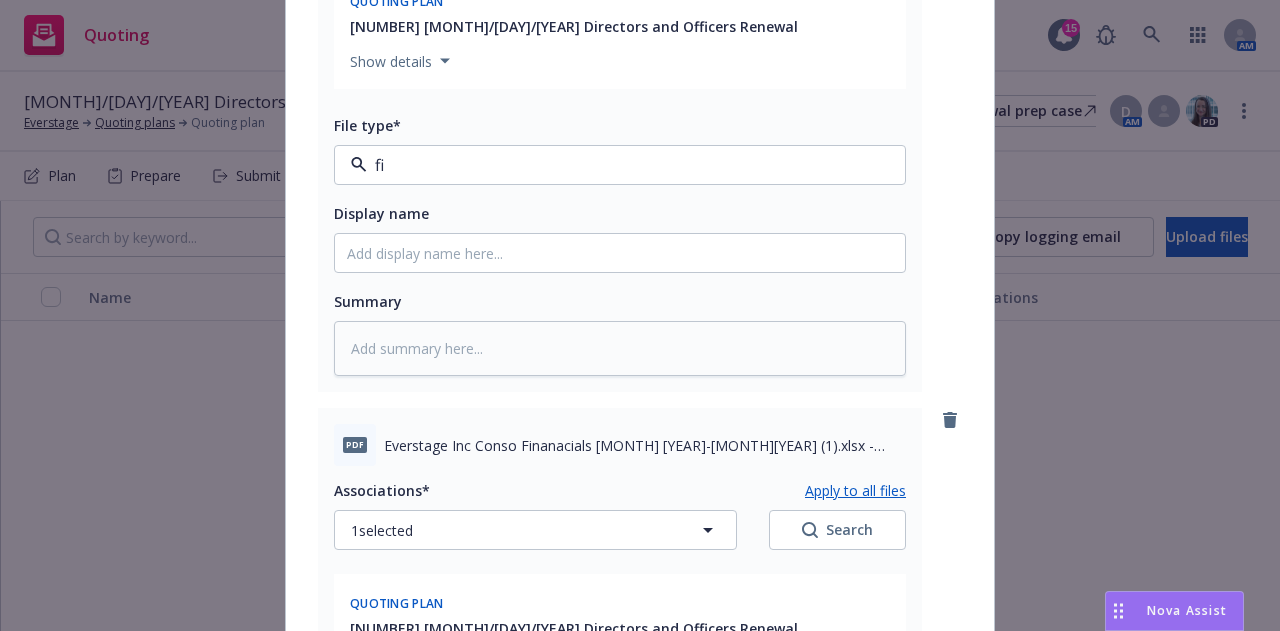 type on "x" 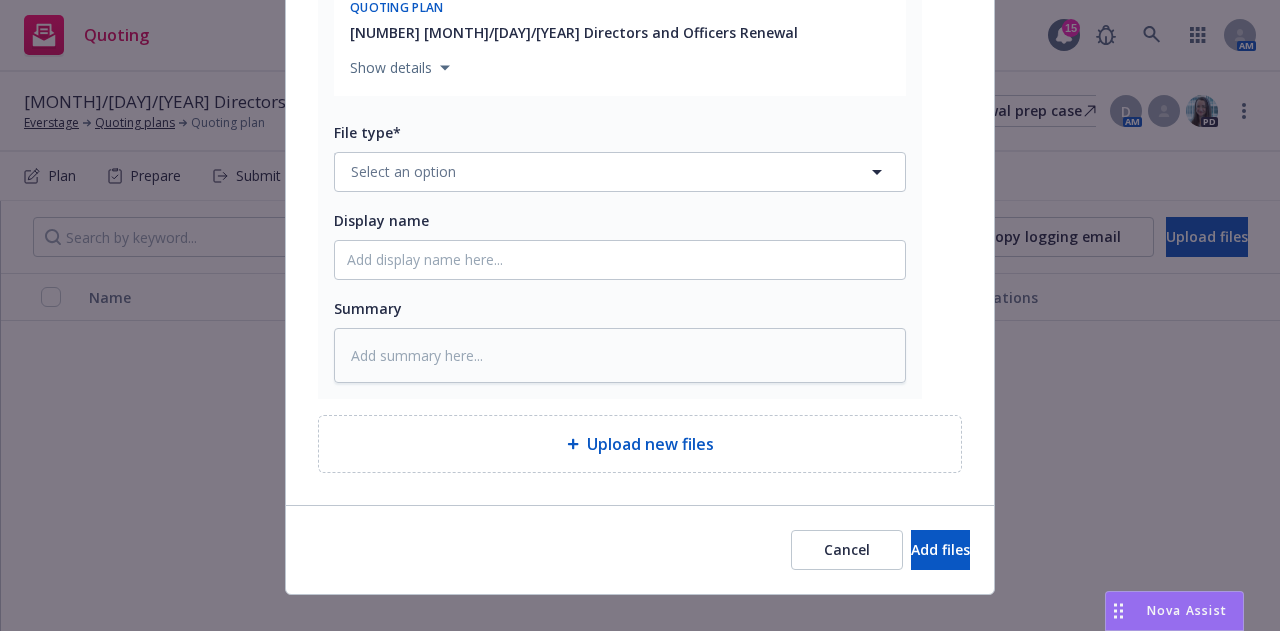 scroll, scrollTop: 2860, scrollLeft: 0, axis: vertical 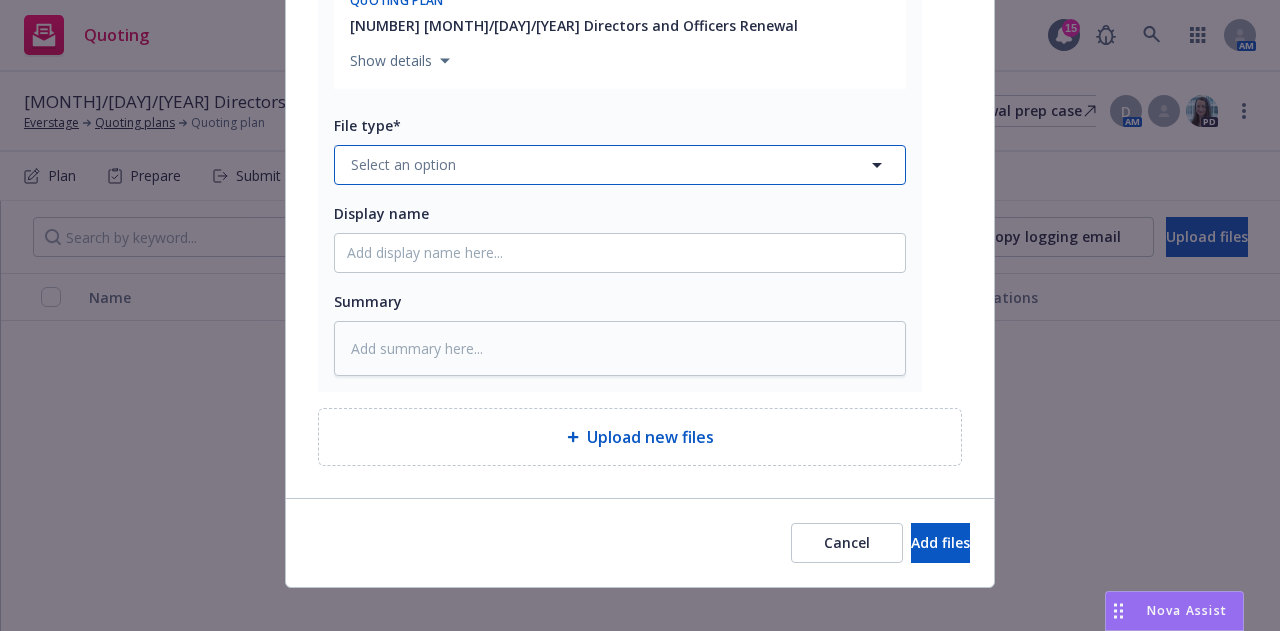 click on "Select an option" at bounding box center (620, 165) 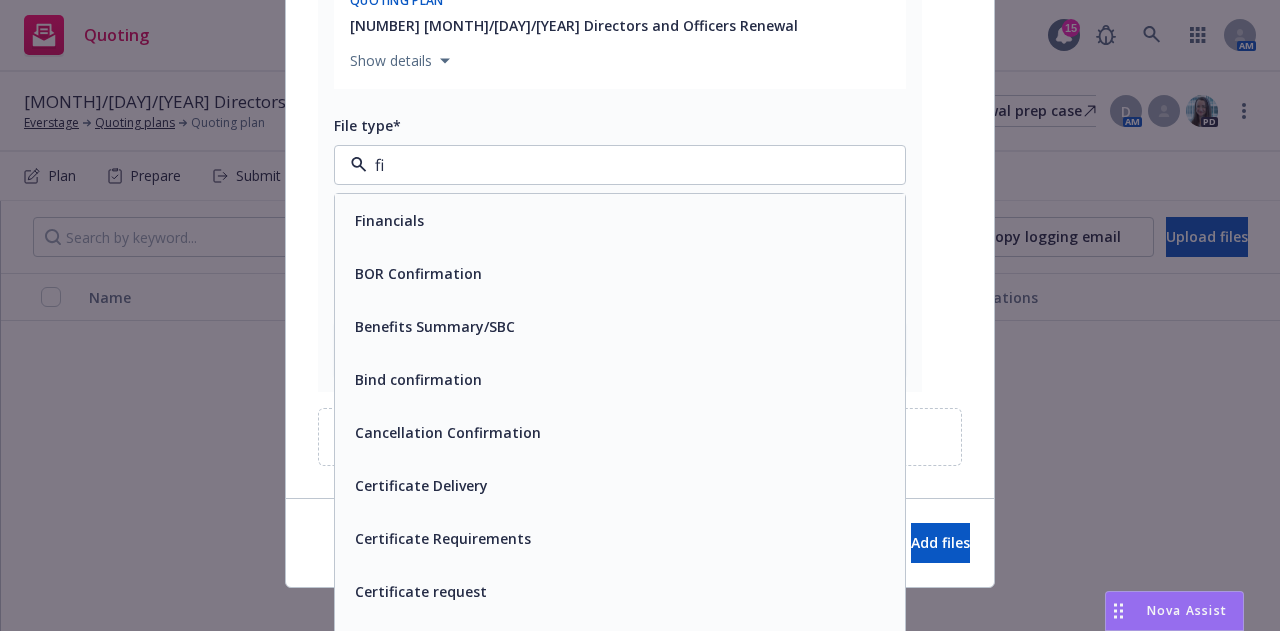 type on "fin" 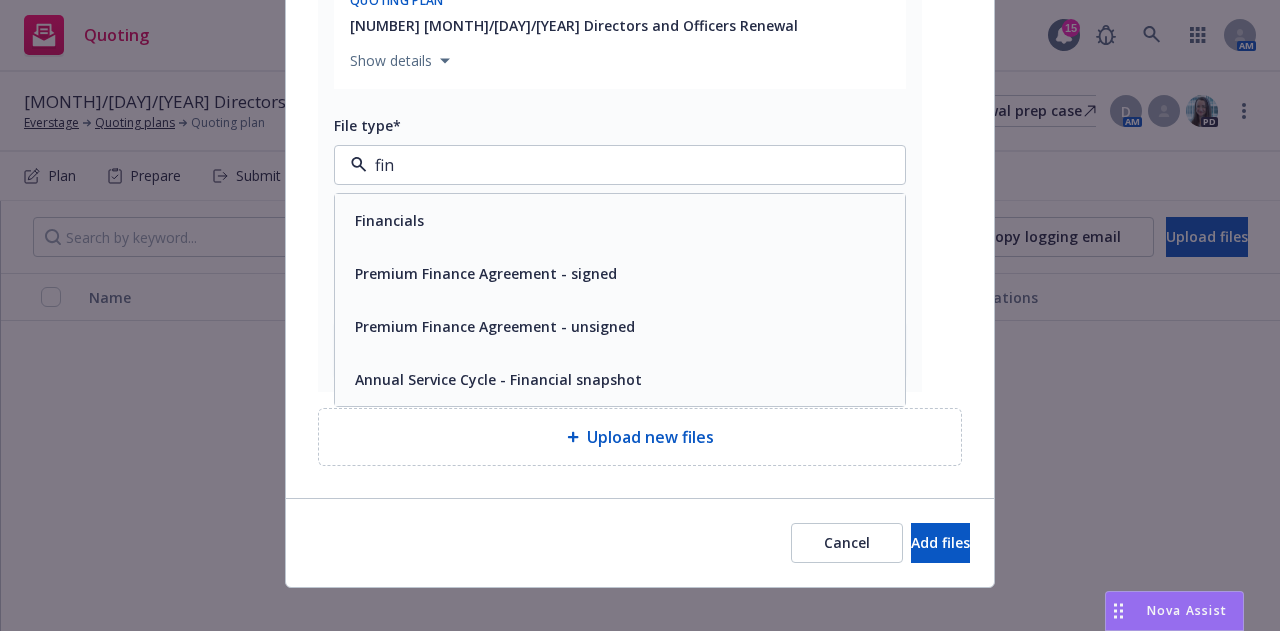 click on "Financials" at bounding box center (620, 220) 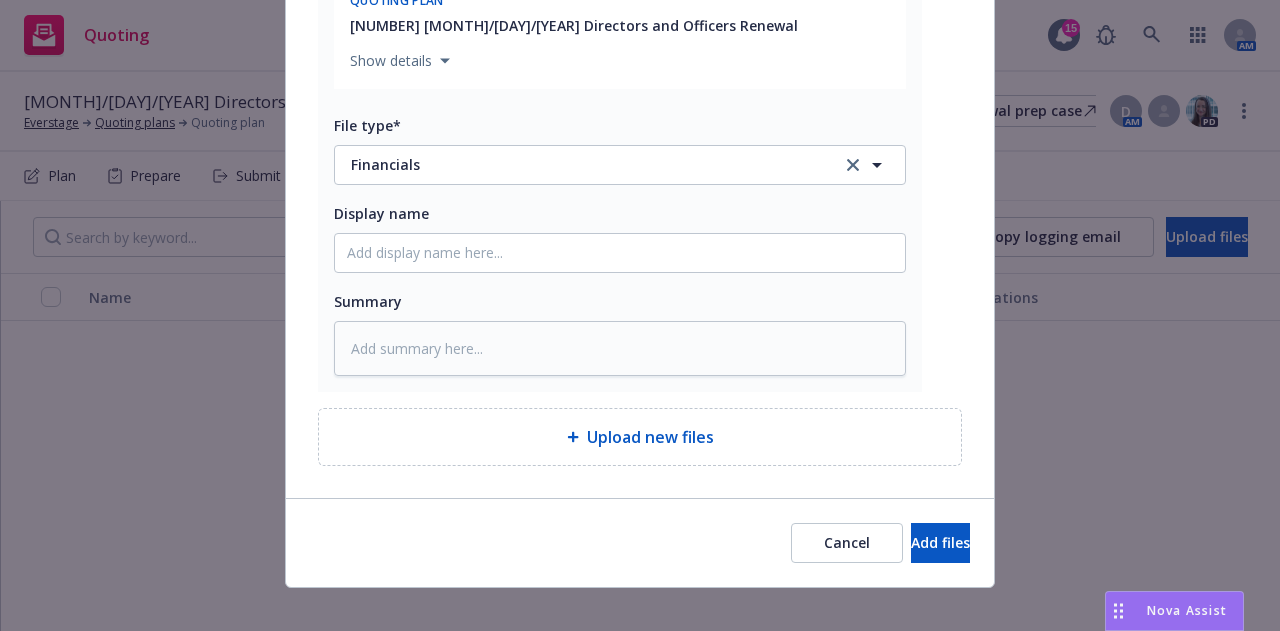 type on "x" 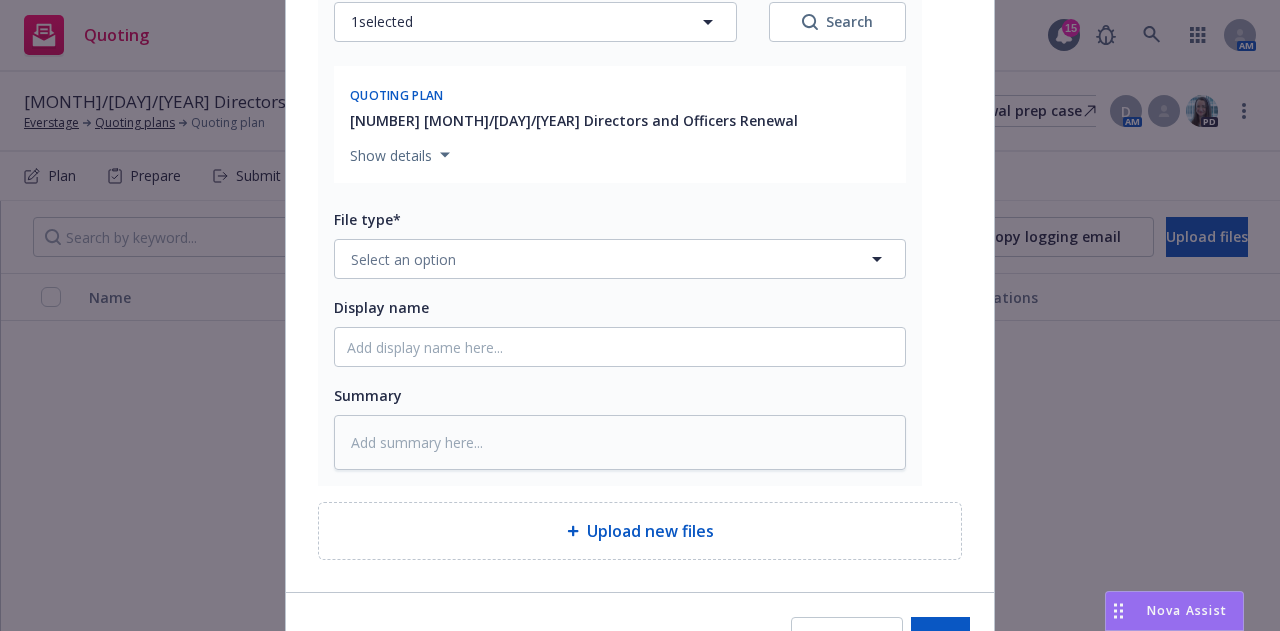 scroll, scrollTop: 3460, scrollLeft: 0, axis: vertical 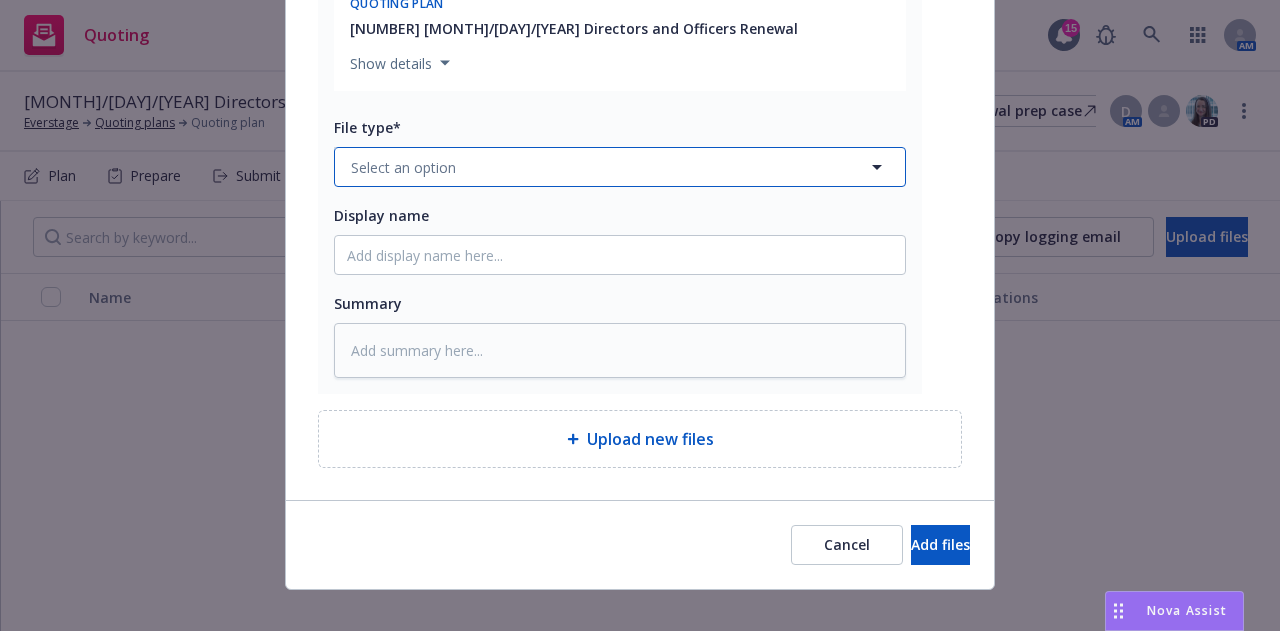 click on "Select an option" at bounding box center [403, 167] 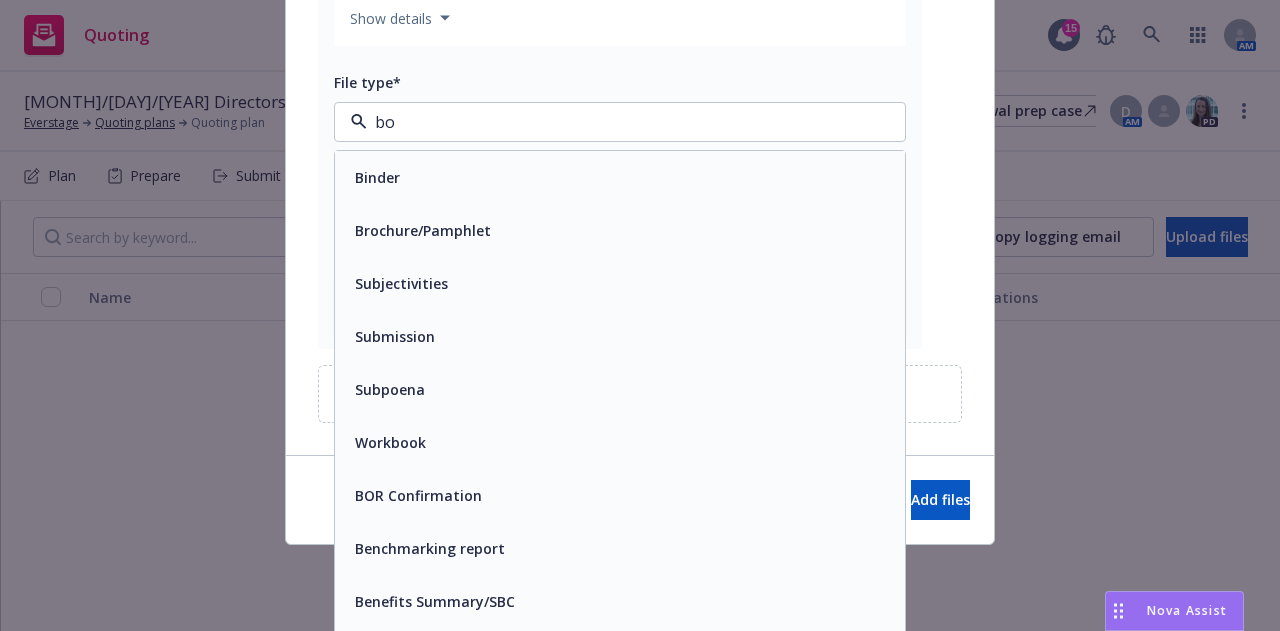 scroll, scrollTop: 3462, scrollLeft: 0, axis: vertical 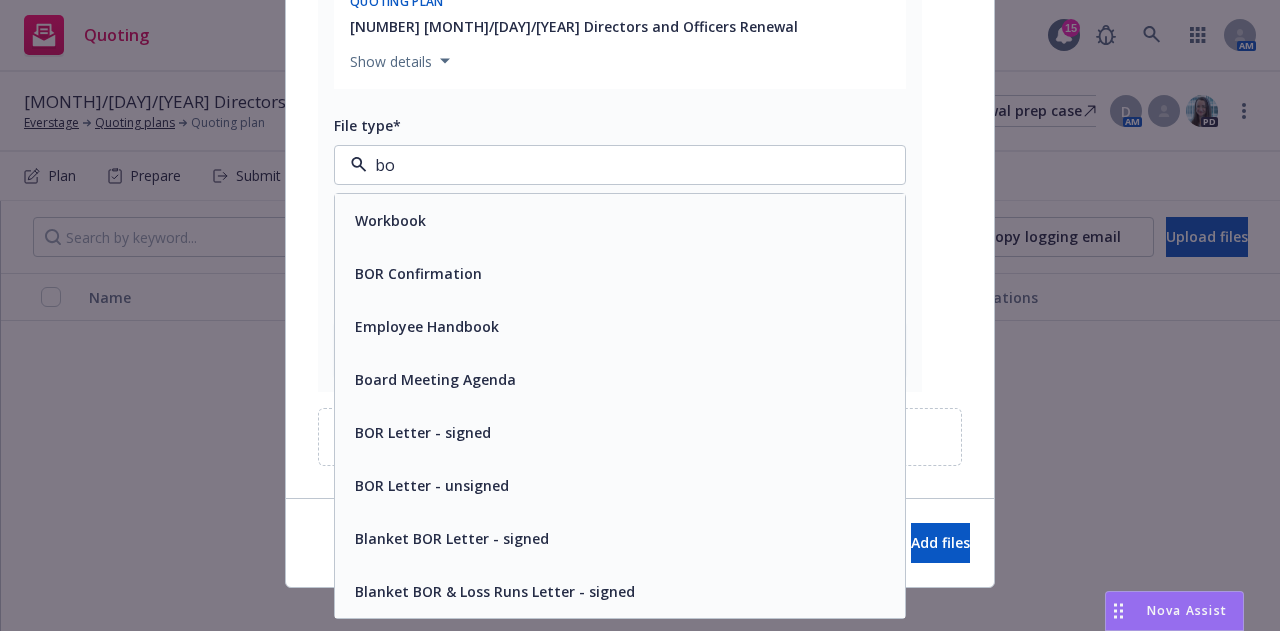 type on "b" 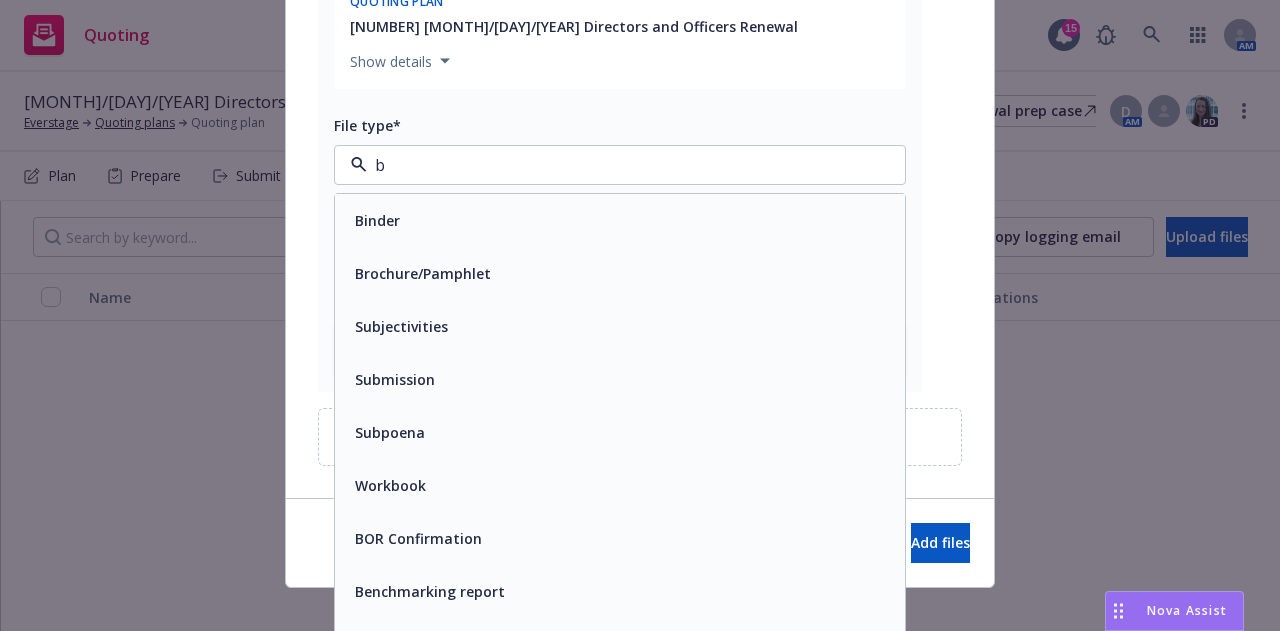 scroll, scrollTop: 3505, scrollLeft: 0, axis: vertical 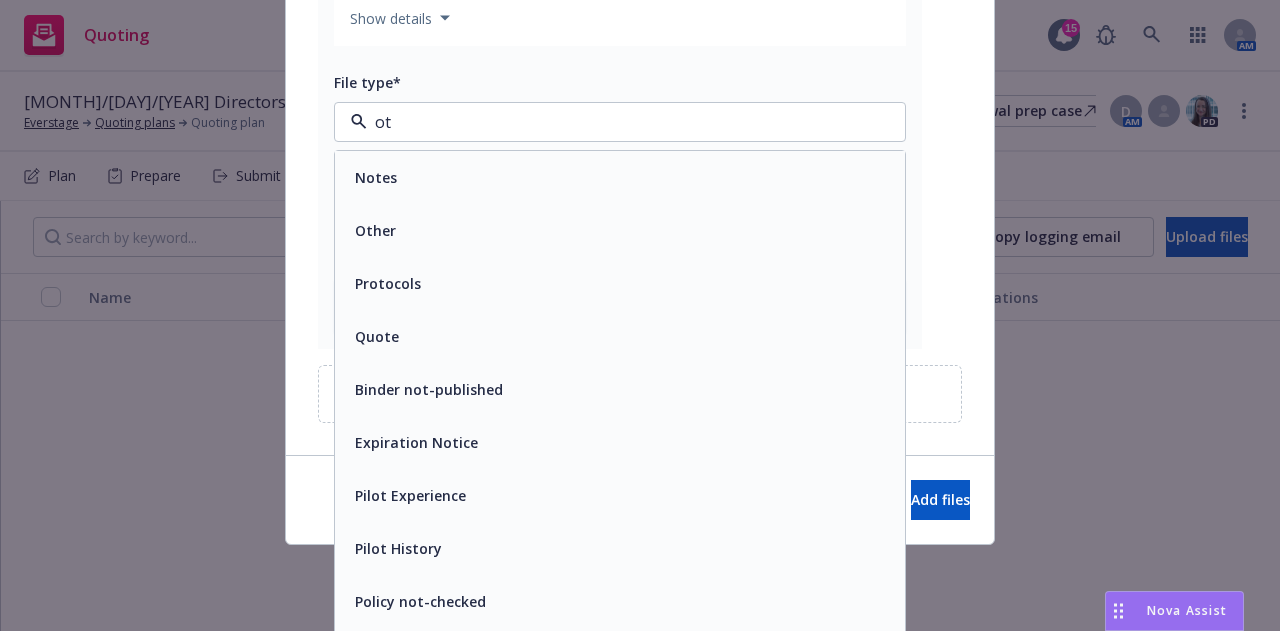 type on "oth" 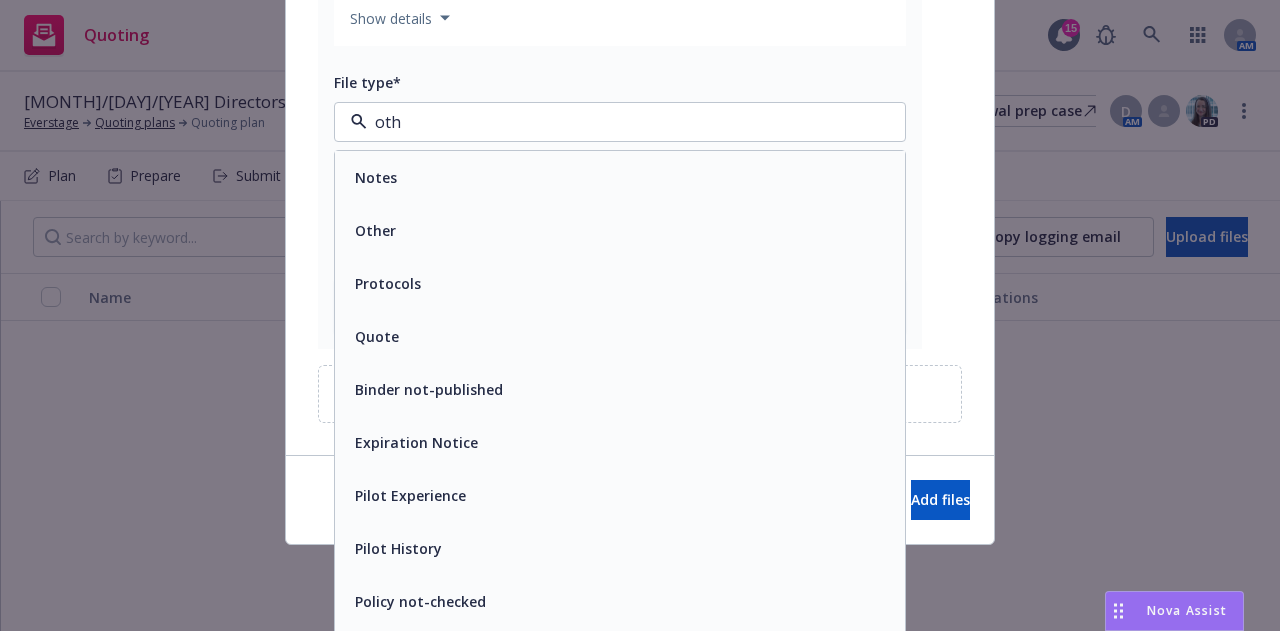 scroll, scrollTop: 3462, scrollLeft: 0, axis: vertical 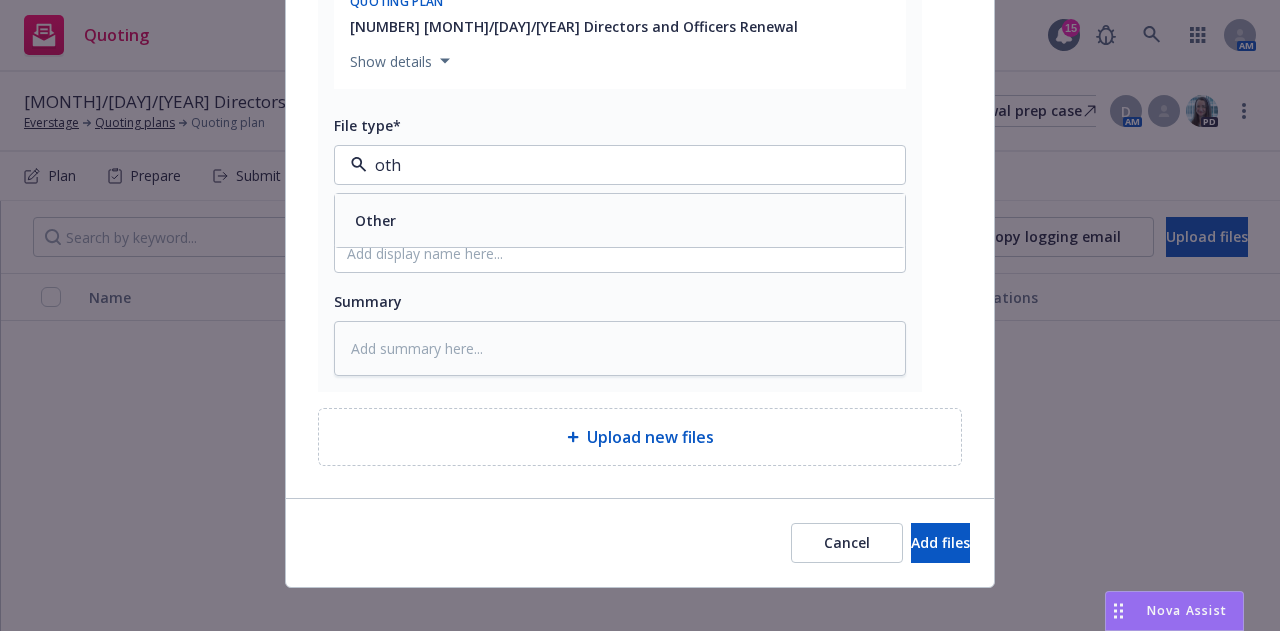click on "Other" at bounding box center [620, 220] 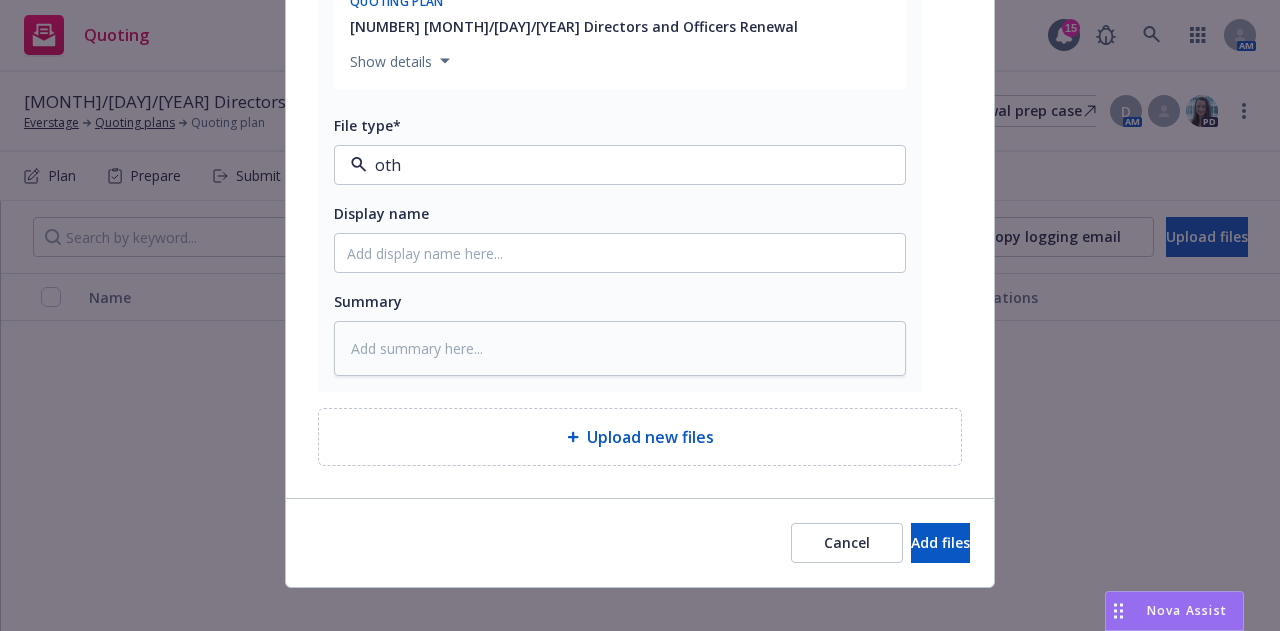 type on "x" 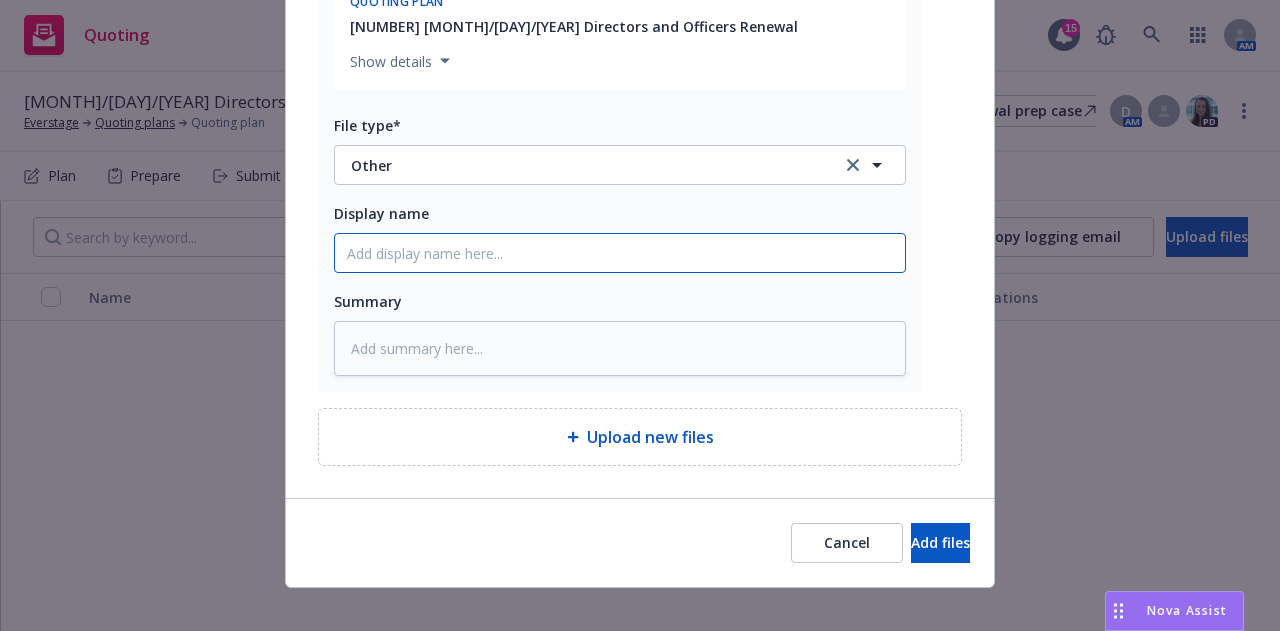 click on "Display name" at bounding box center (620, -2759) 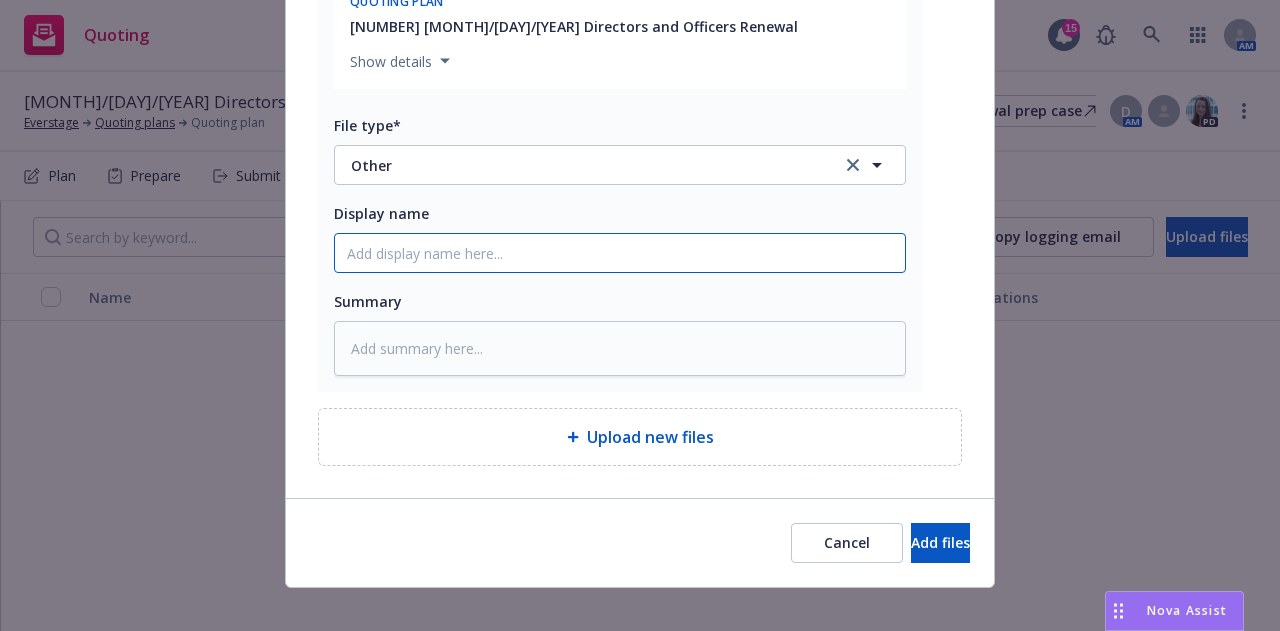 type on "Board  Roaster" 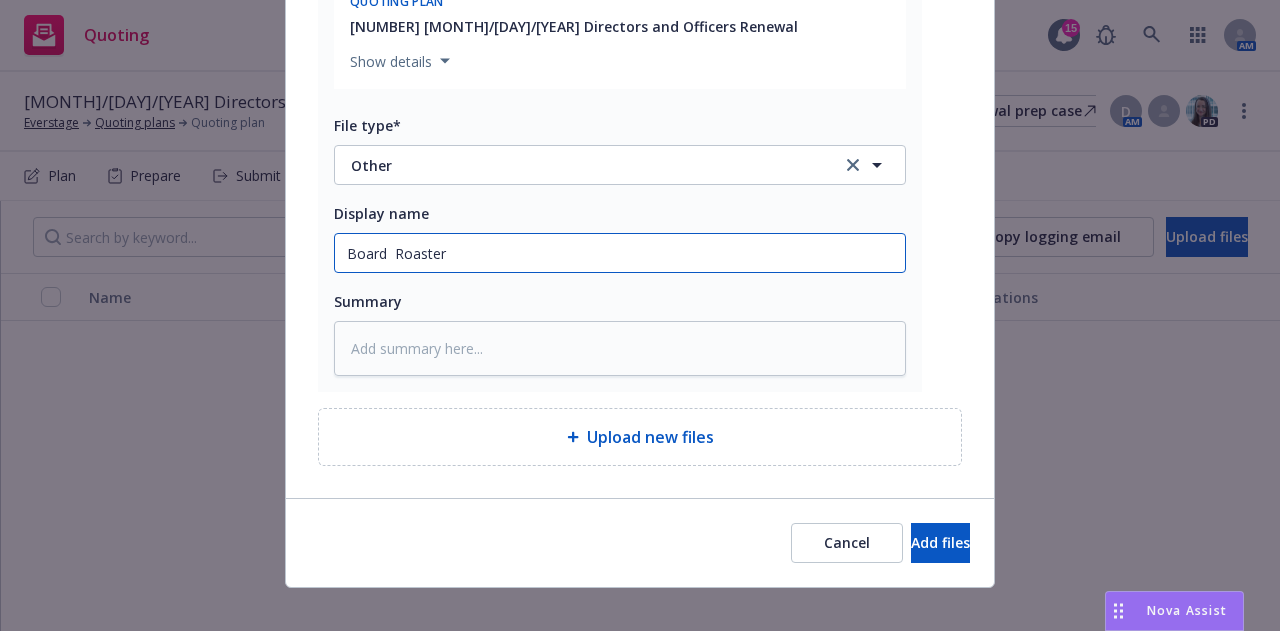 type on "x" 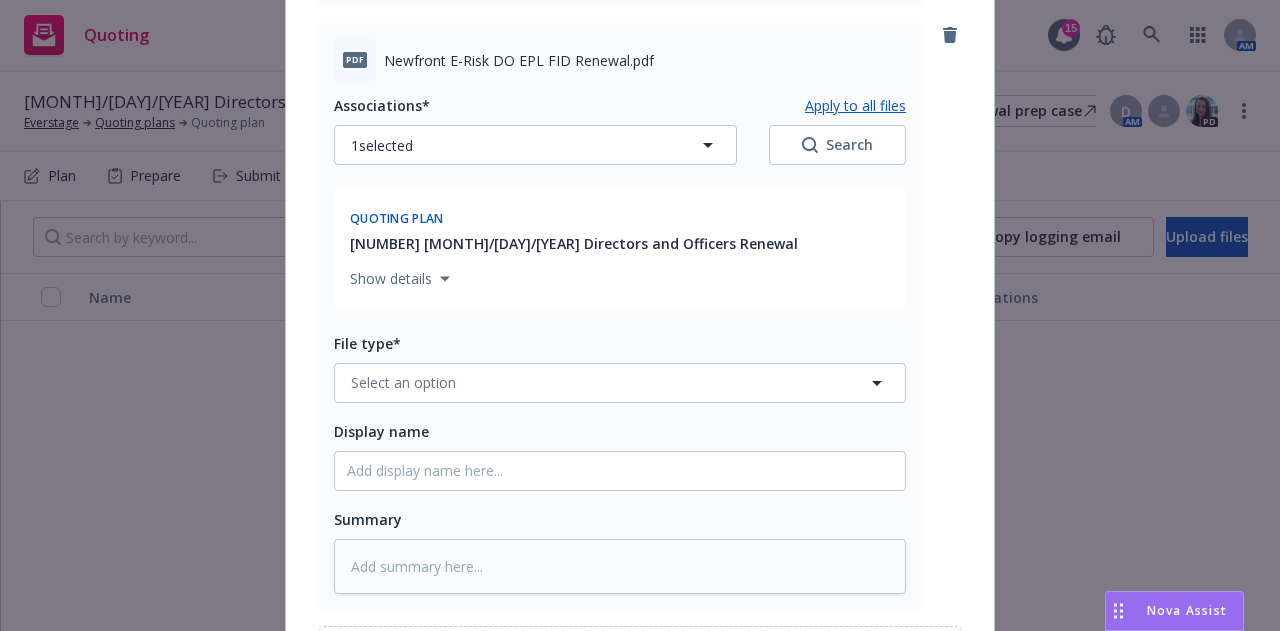 scroll, scrollTop: 3862, scrollLeft: 0, axis: vertical 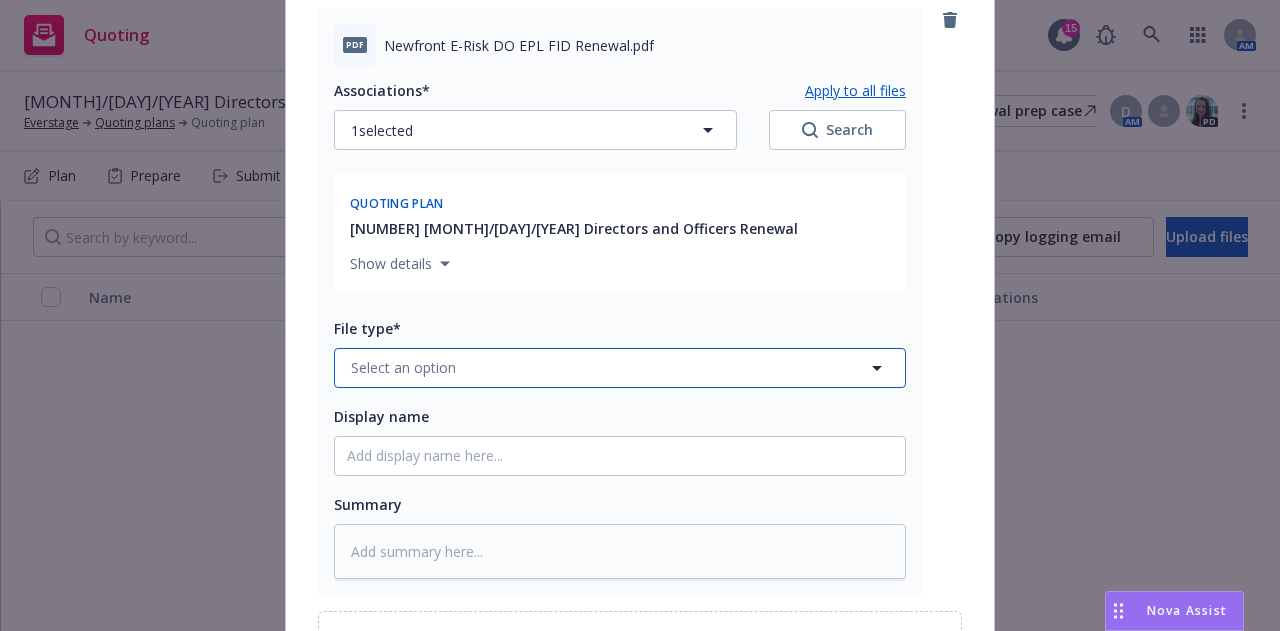 click on "Select an option" at bounding box center [620, 368] 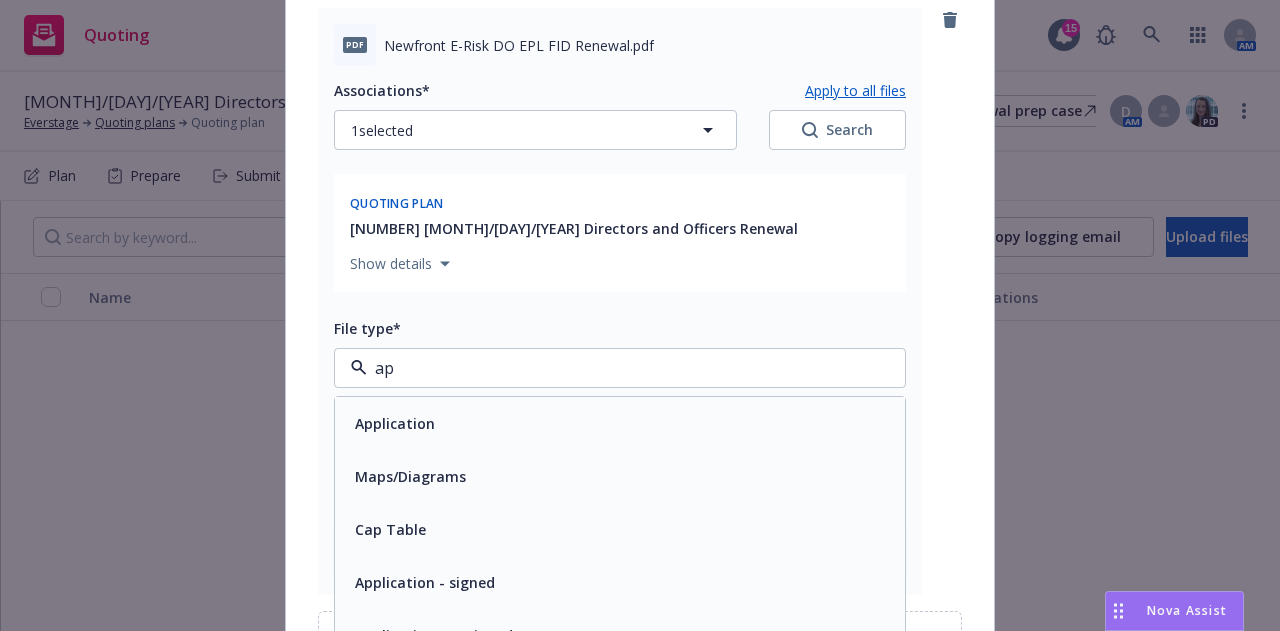 type on "app" 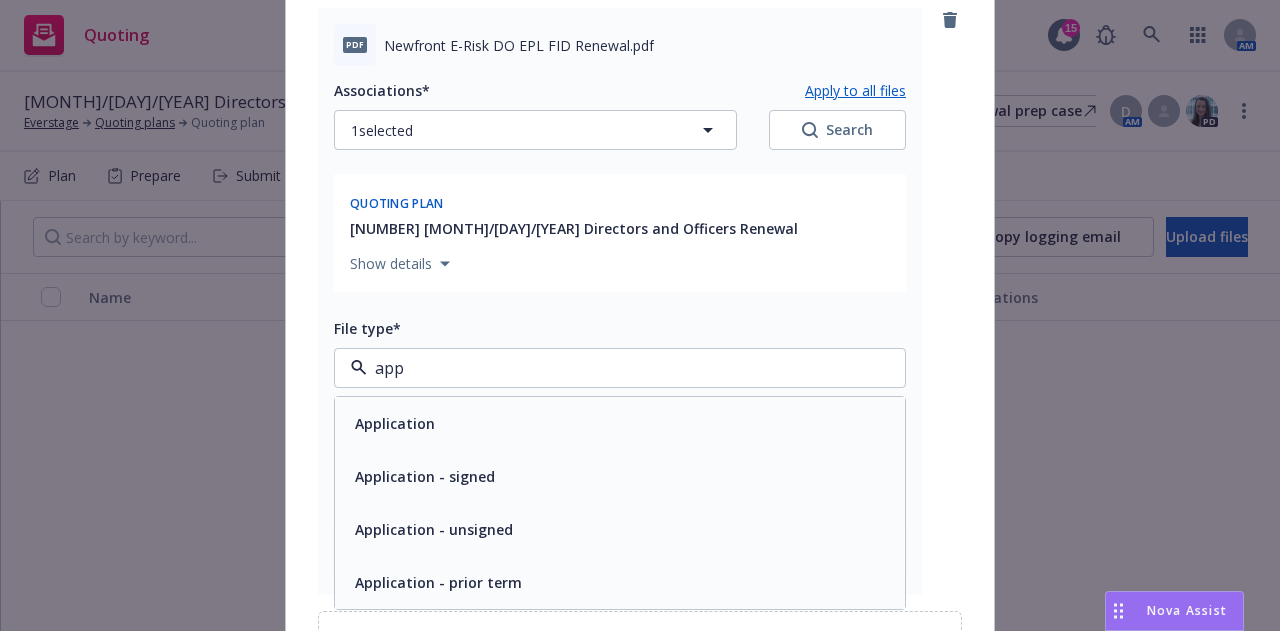 click on "Application - signed" at bounding box center (620, 476) 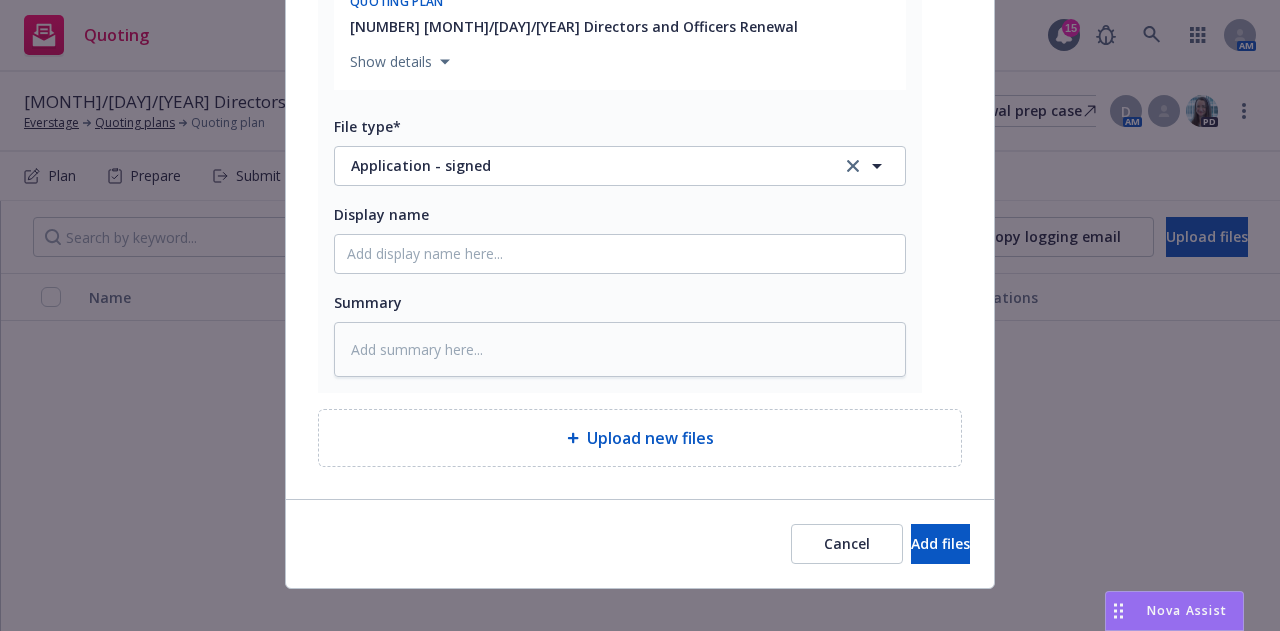 scroll, scrollTop: 4065, scrollLeft: 0, axis: vertical 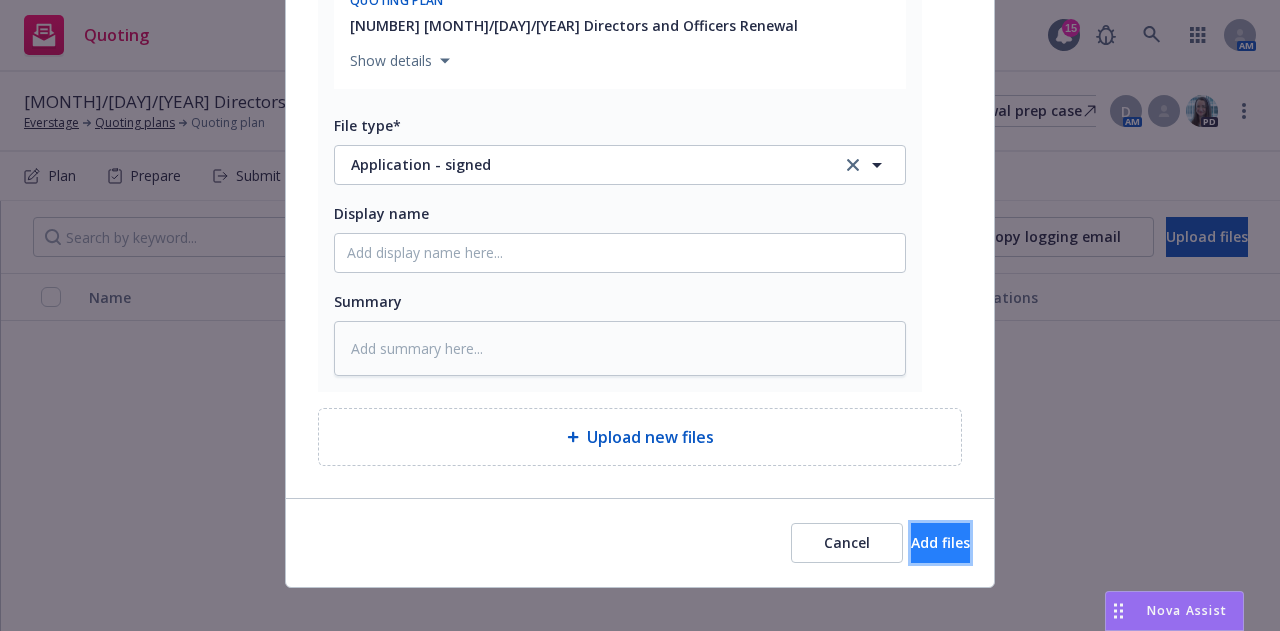 click on "Add files" at bounding box center (940, 542) 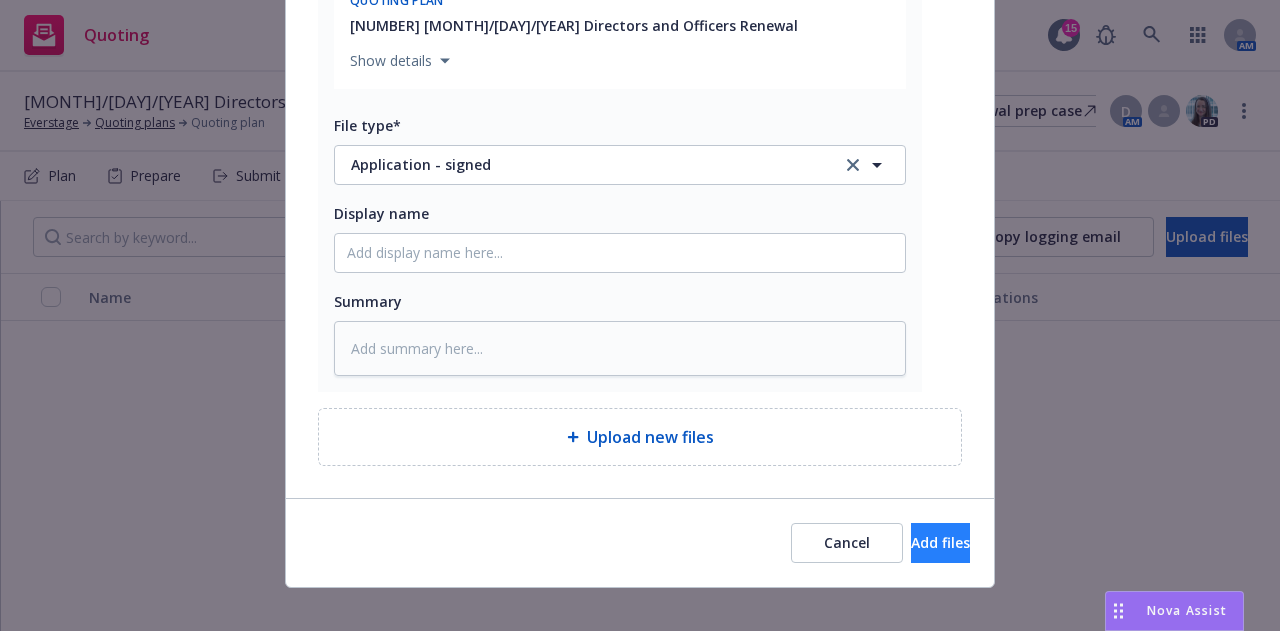 scroll, scrollTop: 3991, scrollLeft: 0, axis: vertical 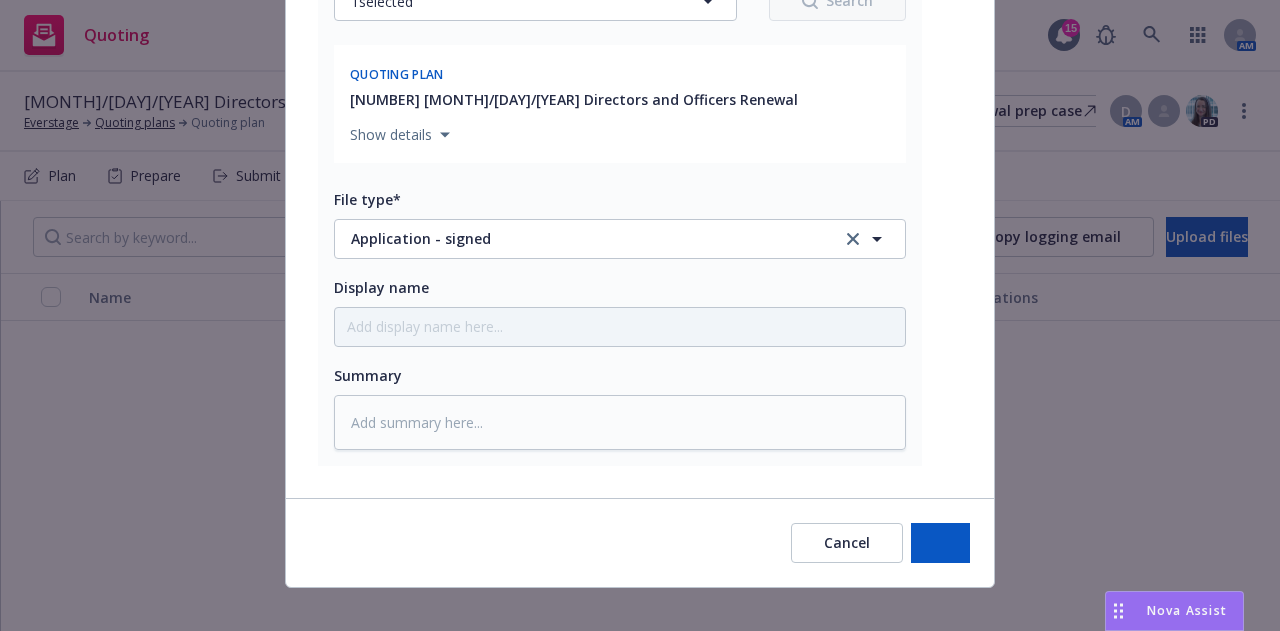 type on "x" 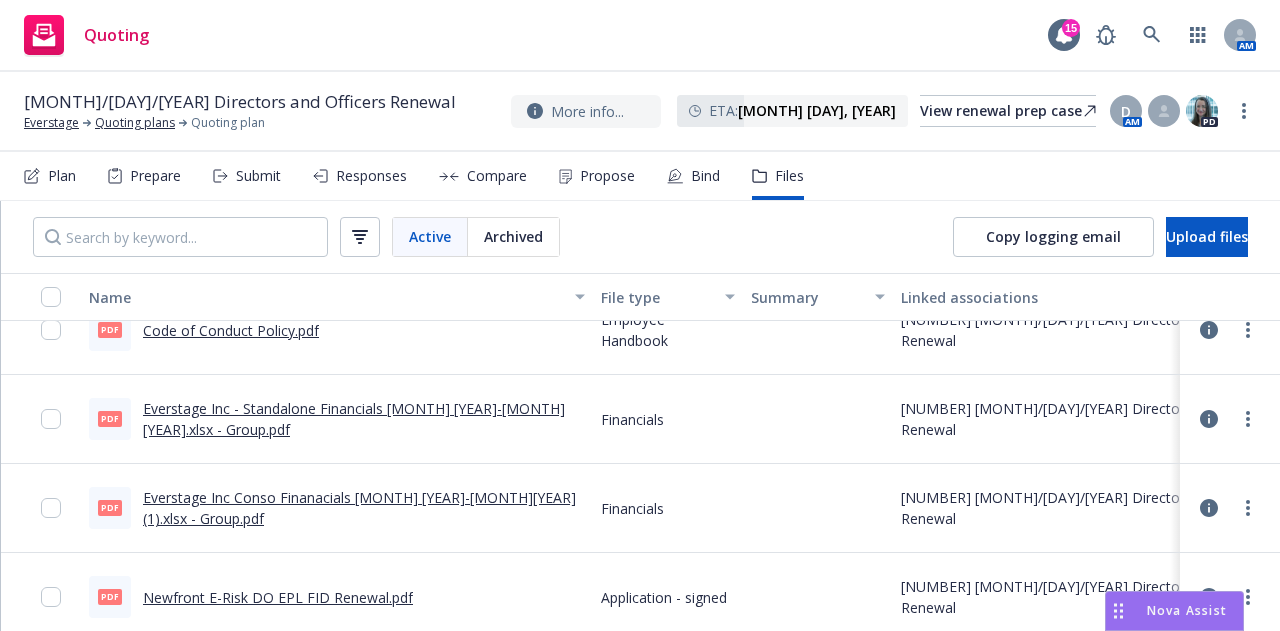 scroll, scrollTop: 326, scrollLeft: 0, axis: vertical 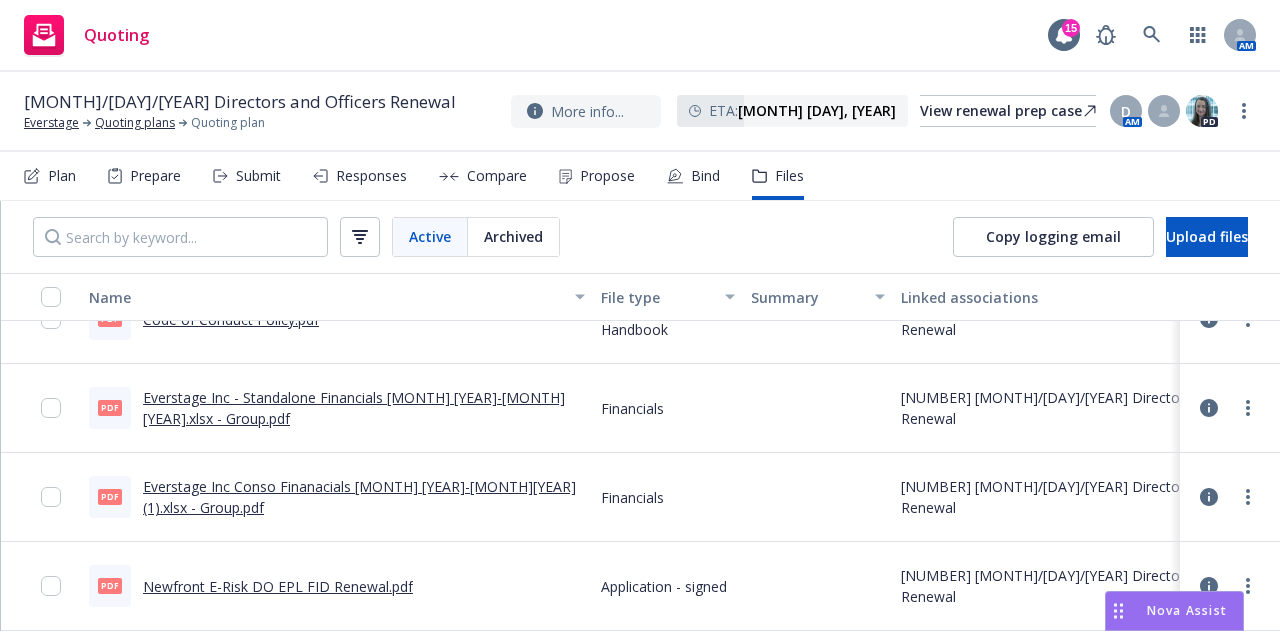 click on "Plan Prepare Submit Responses Compare Propose Bind Files" at bounding box center (640, 176) 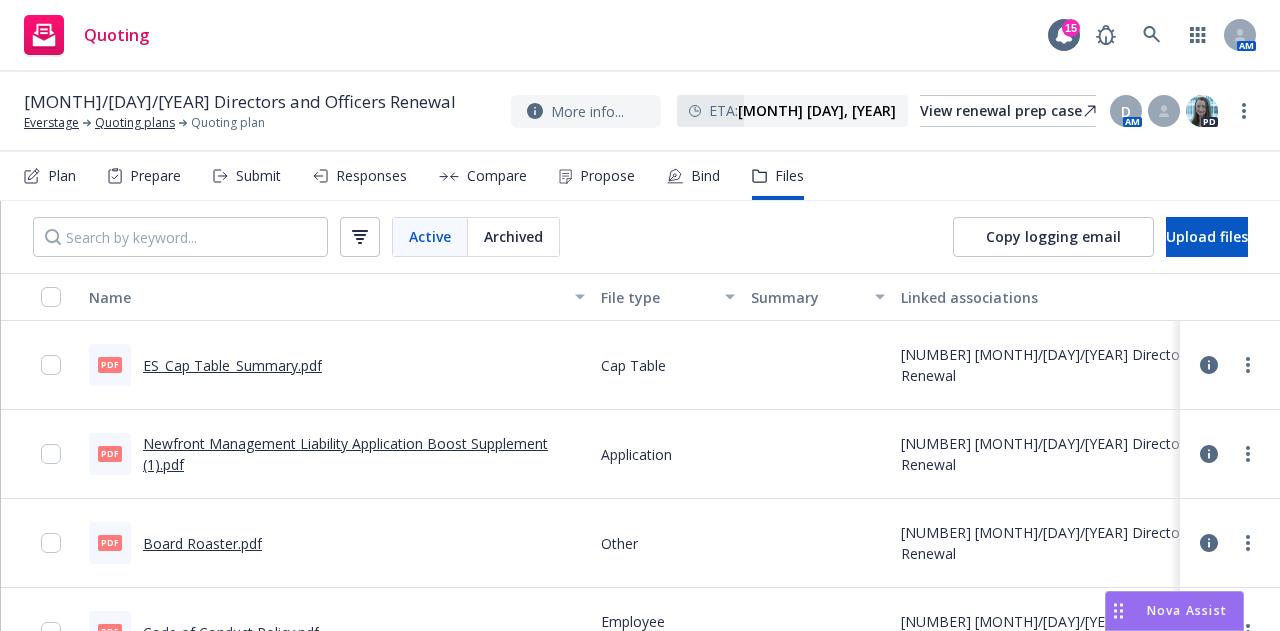 scroll, scrollTop: 0, scrollLeft: 0, axis: both 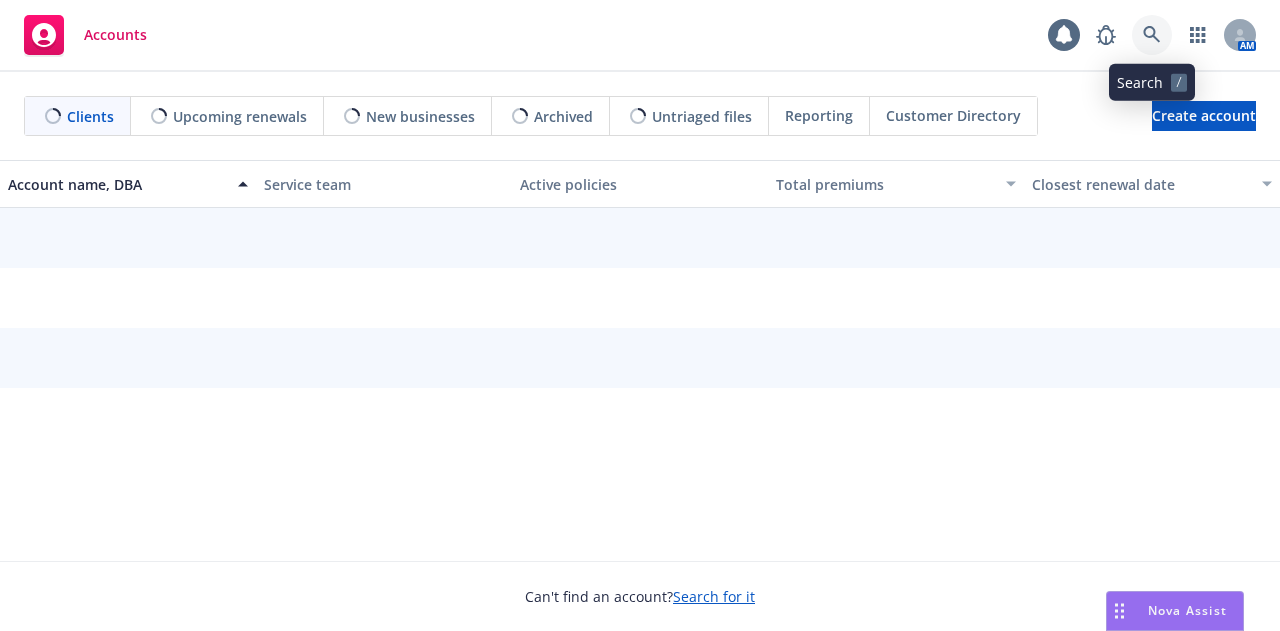 click 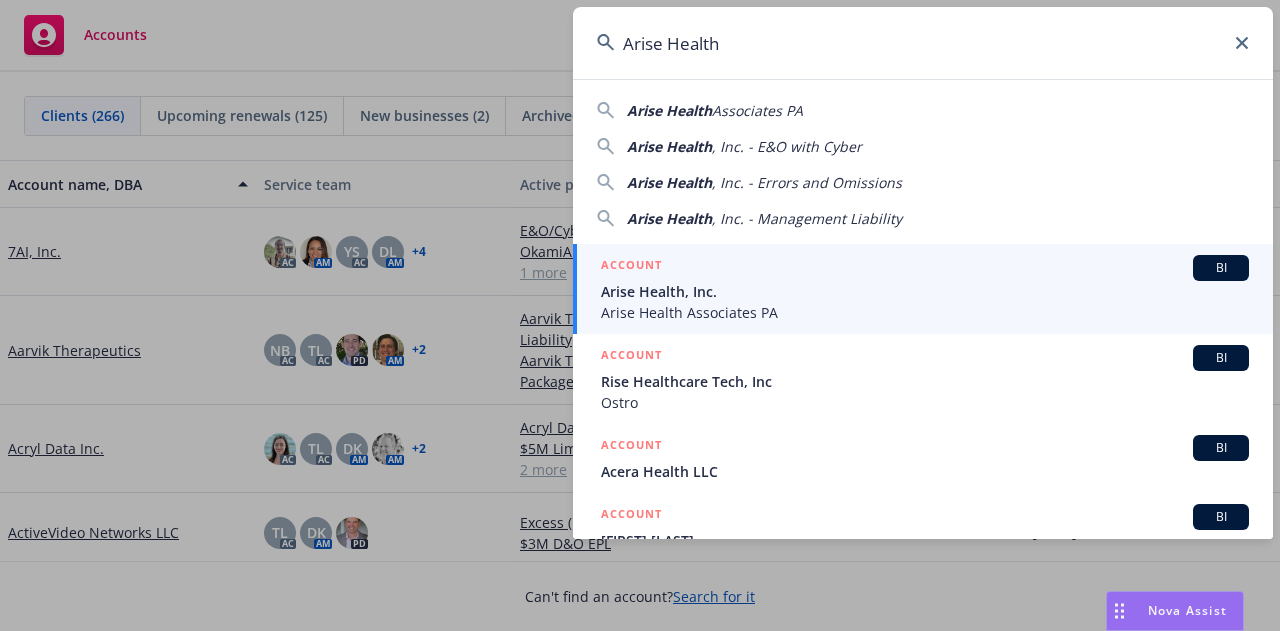 type on "Arise Health" 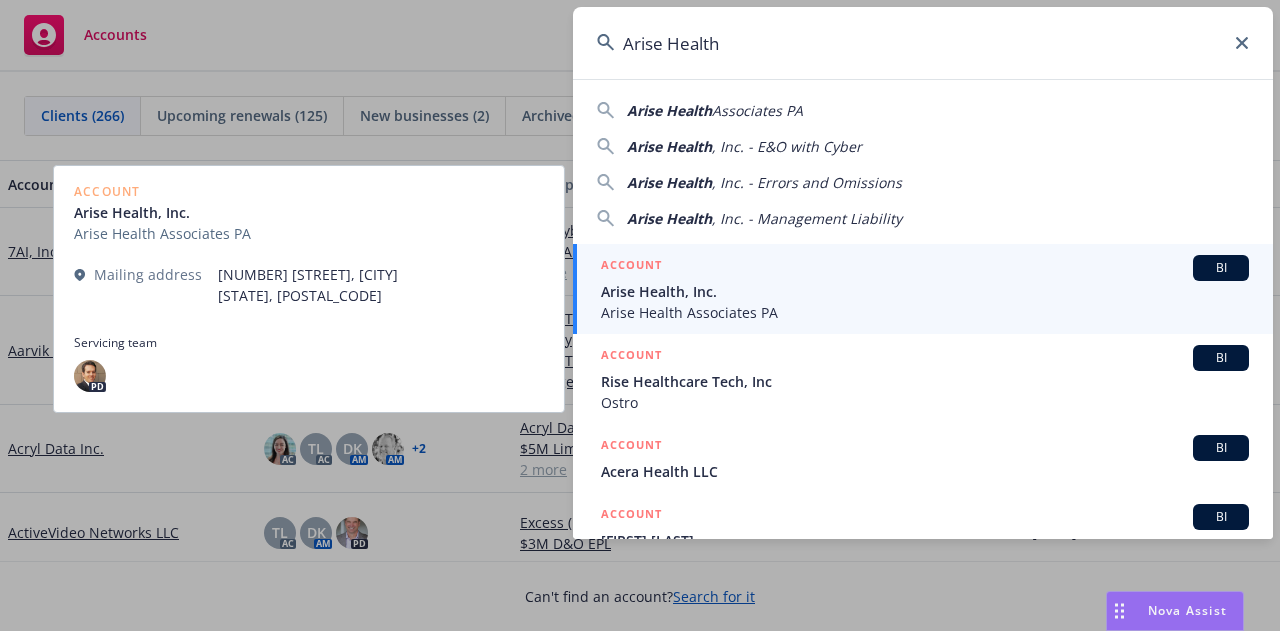click on "Arise Health, Inc." at bounding box center (925, 291) 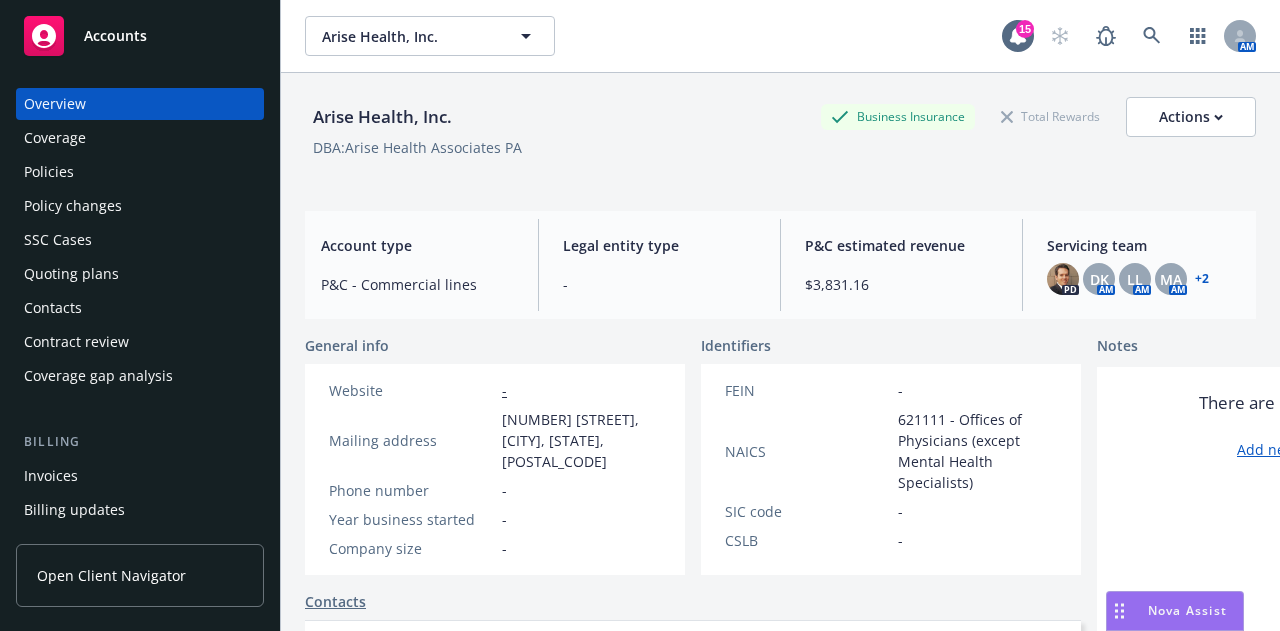 click on "Invoices" at bounding box center [140, 476] 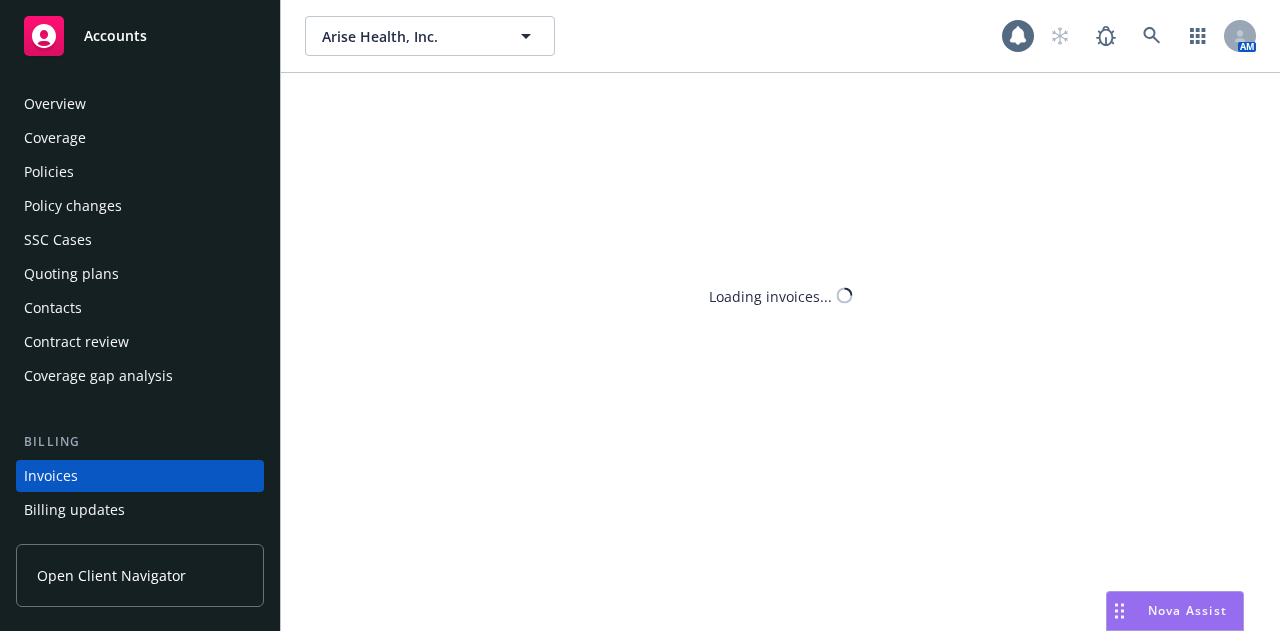 scroll, scrollTop: 128, scrollLeft: 0, axis: vertical 